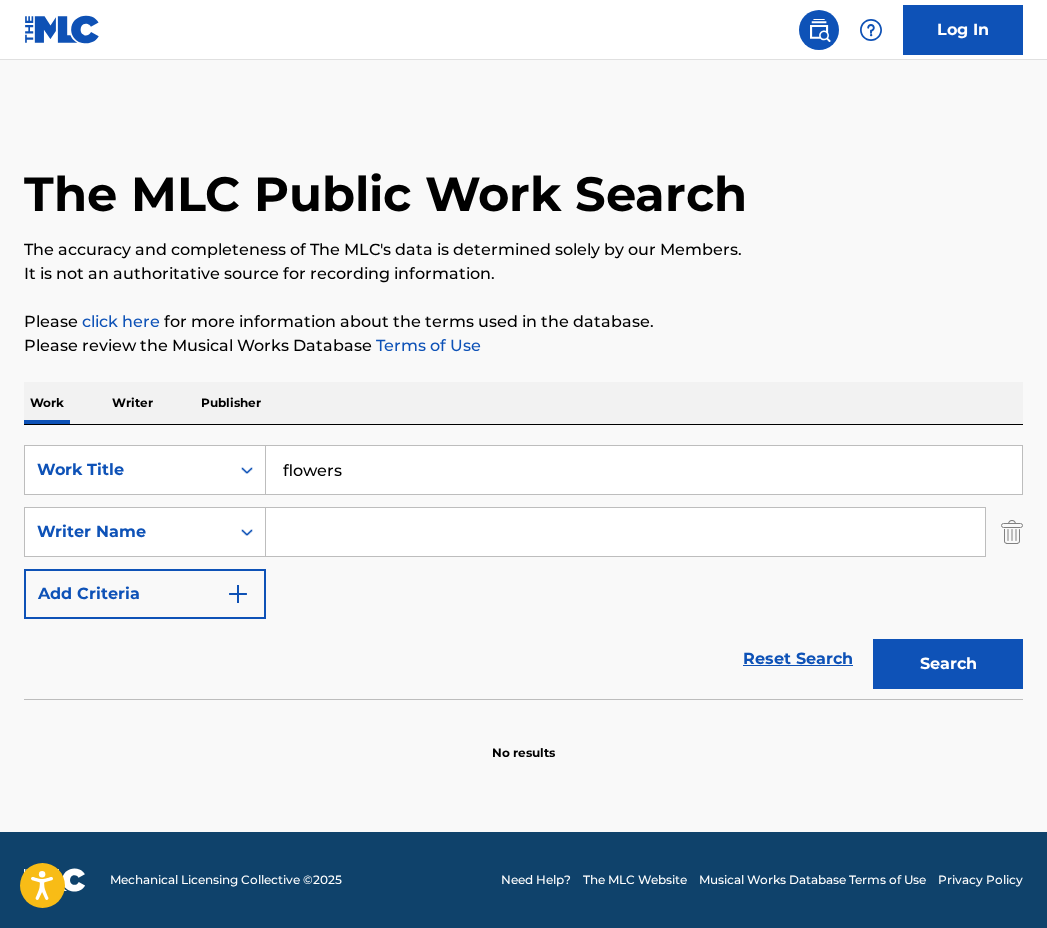 scroll, scrollTop: 0, scrollLeft: 0, axis: both 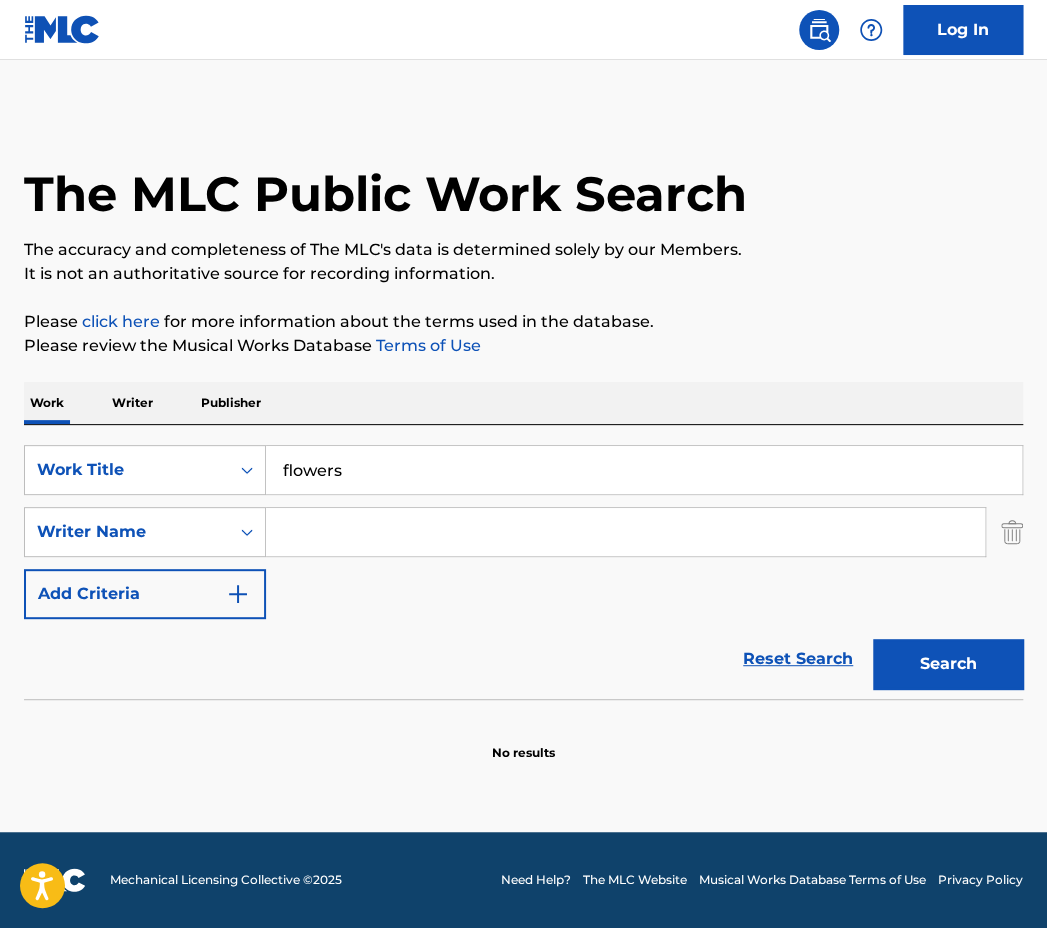 click at bounding box center (625, 532) 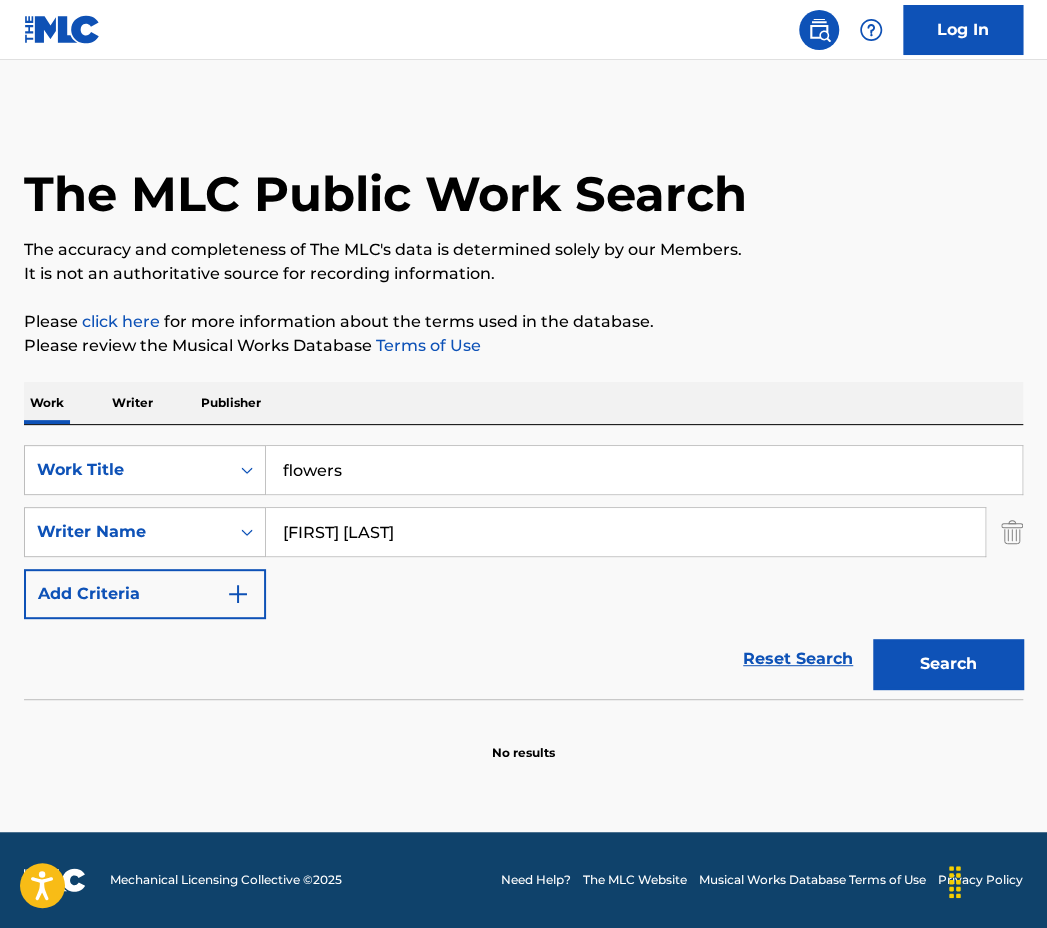 type on "[FIRST] [LAST]" 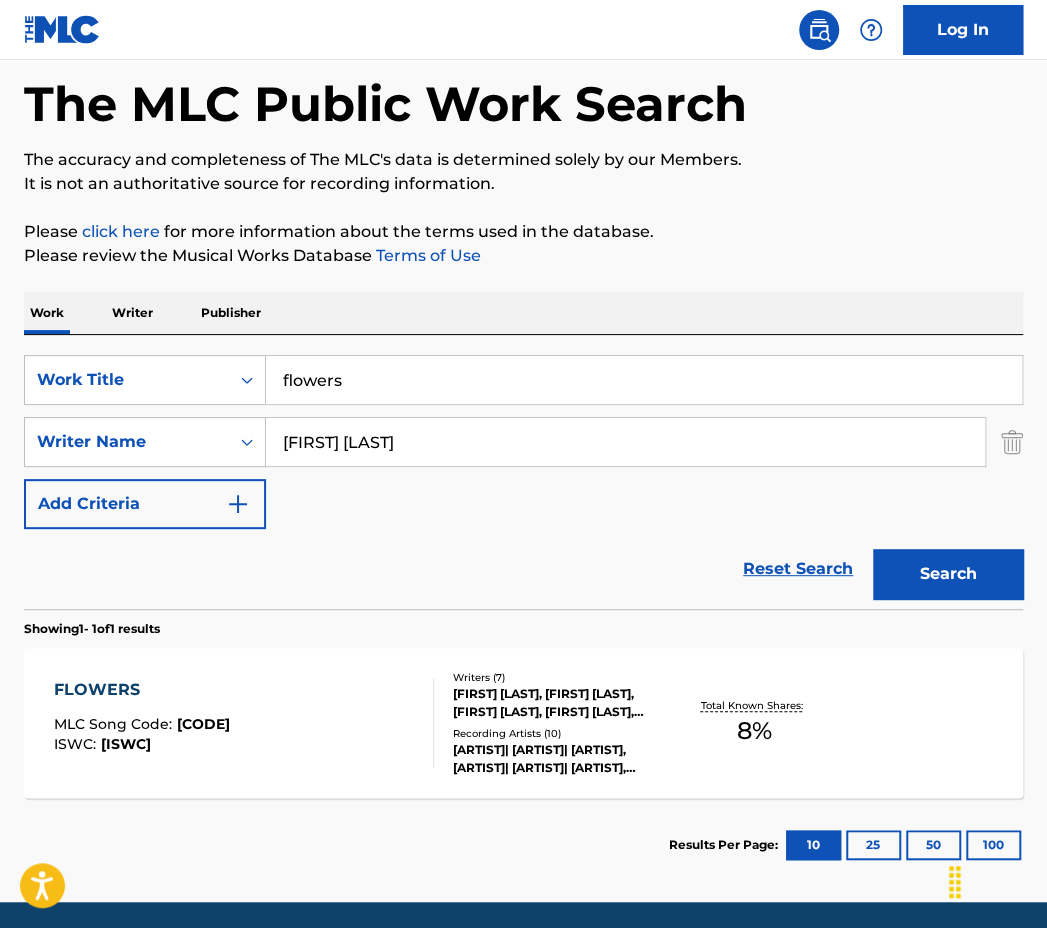 scroll, scrollTop: 159, scrollLeft: 0, axis: vertical 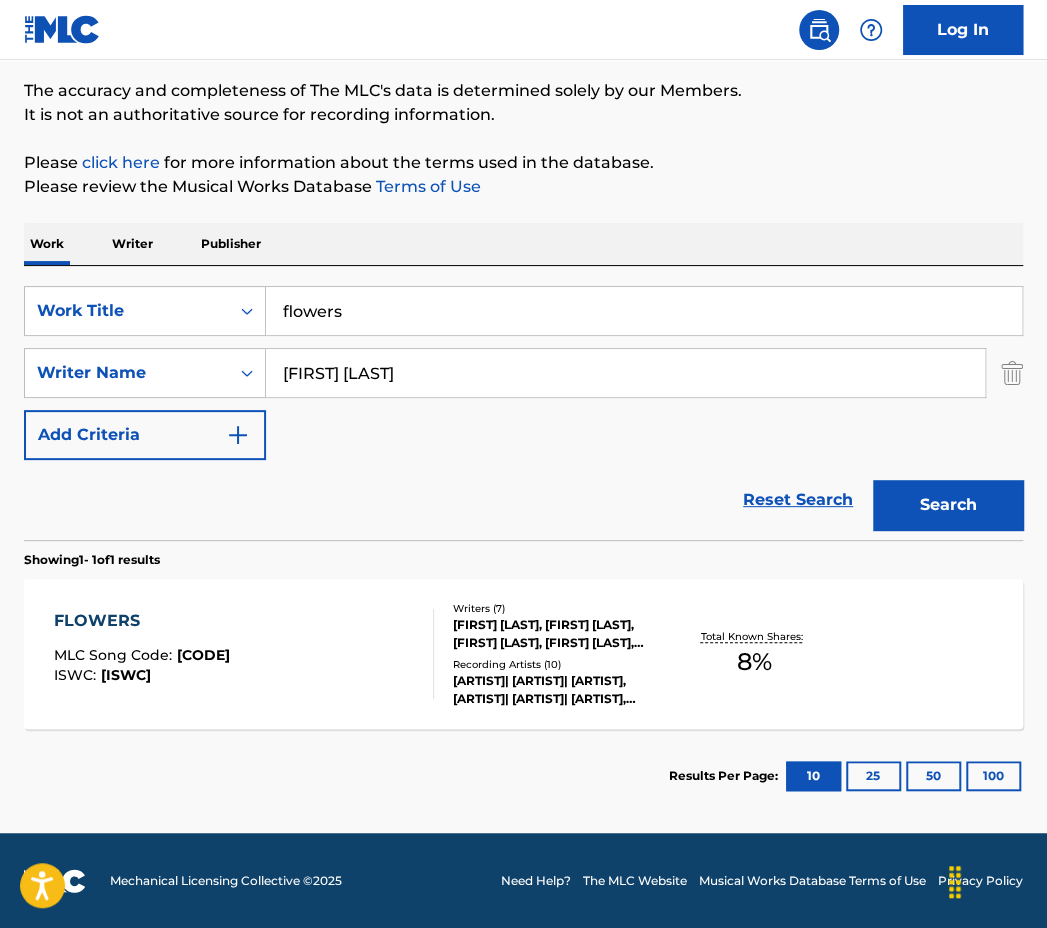 click on "FLOWERS MLC Song Code : [CODE] ISWC : [ISWC] Writers ( 7 ) [FIRST] [LAST], [FIRST] [LAST], [FIRST] [LAST], [FIRST] [LAST], [FIRST] [LAST], [FIRST] [LAST], [FIRST] [LAST] Recording Artists ( 10 ) [ARTIST]| [ARTIST]| [ARTIST], [ARTIST]| [ARTIST]| [ARTIST], [ARTIST], [ARTIST]| [ARTIST]| [ARTIST], [ARTIST] & [ARTIST] & [ARTIST] Total Known Shares: 8 %" at bounding box center (523, 654) 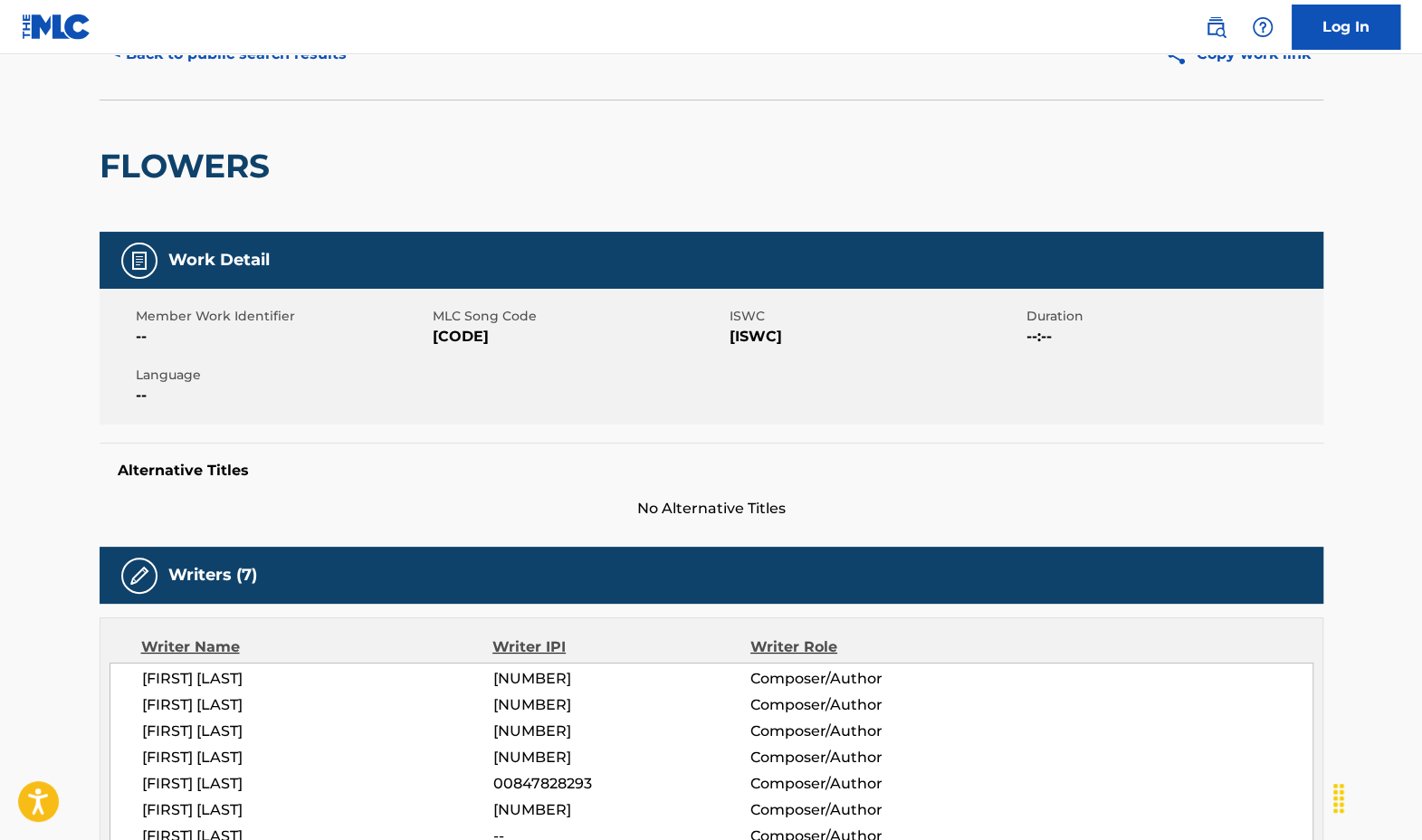 scroll, scrollTop: 0, scrollLeft: 0, axis: both 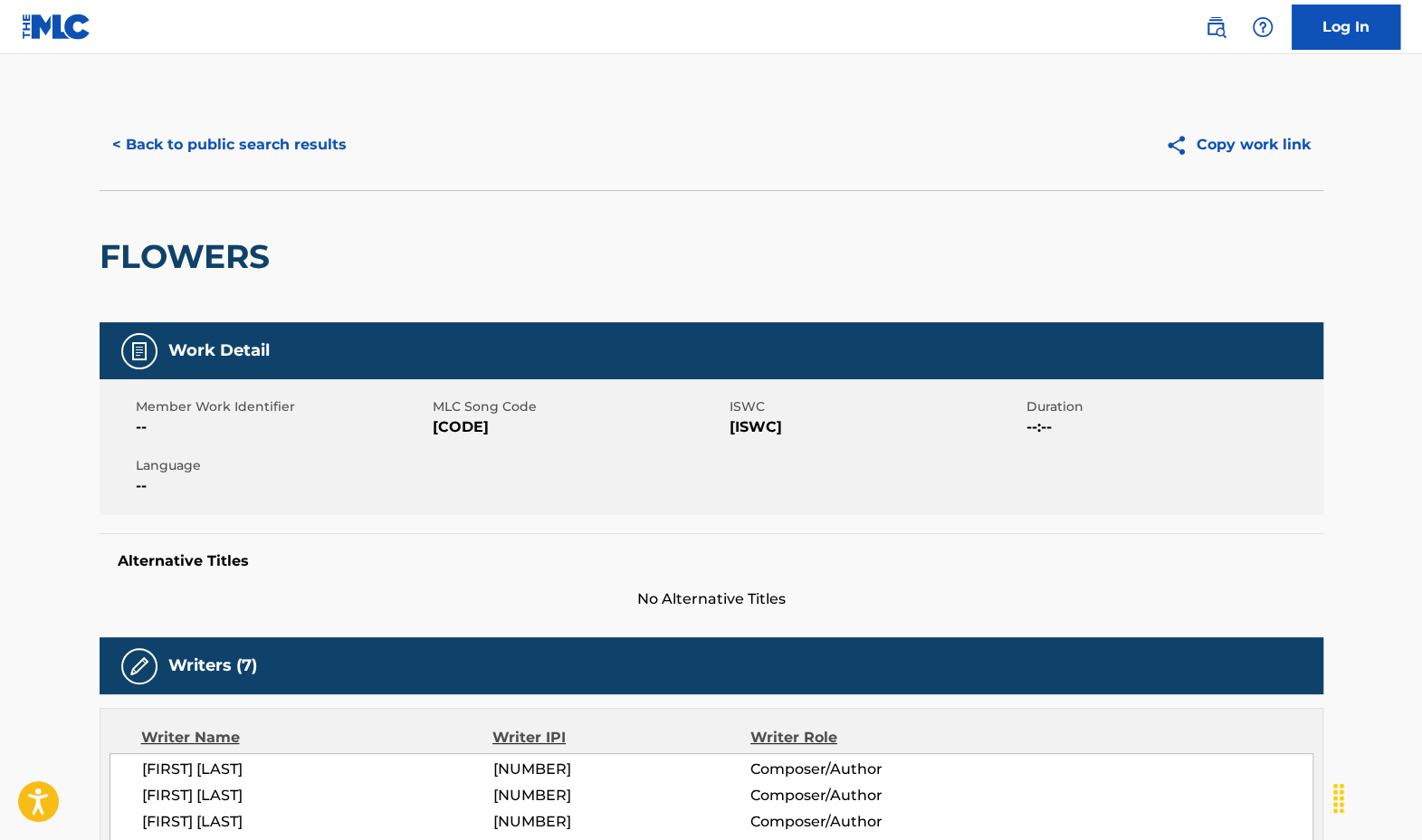 click on "Log In" at bounding box center [1346, 27] 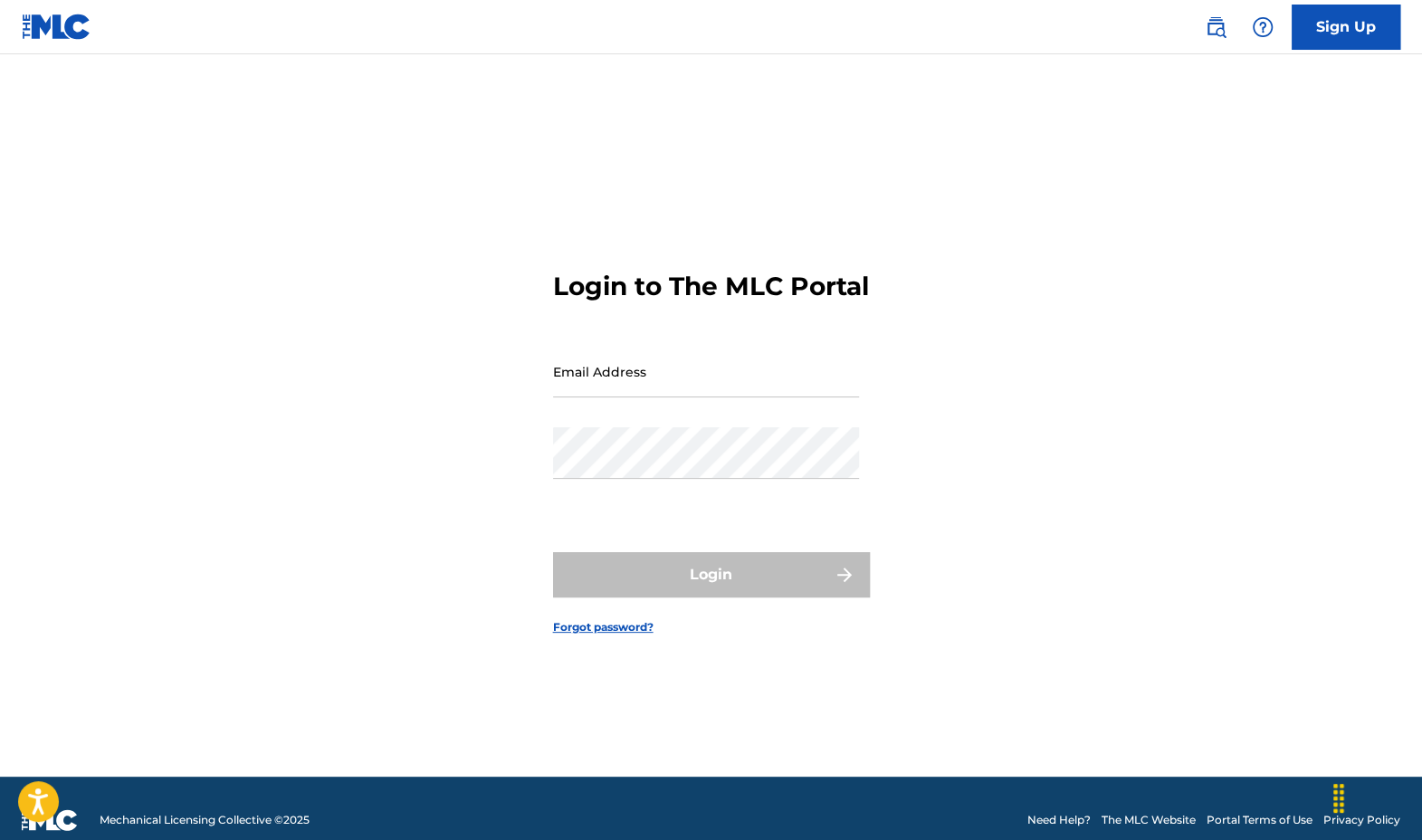 click on "Email Address" at bounding box center [706, 371] 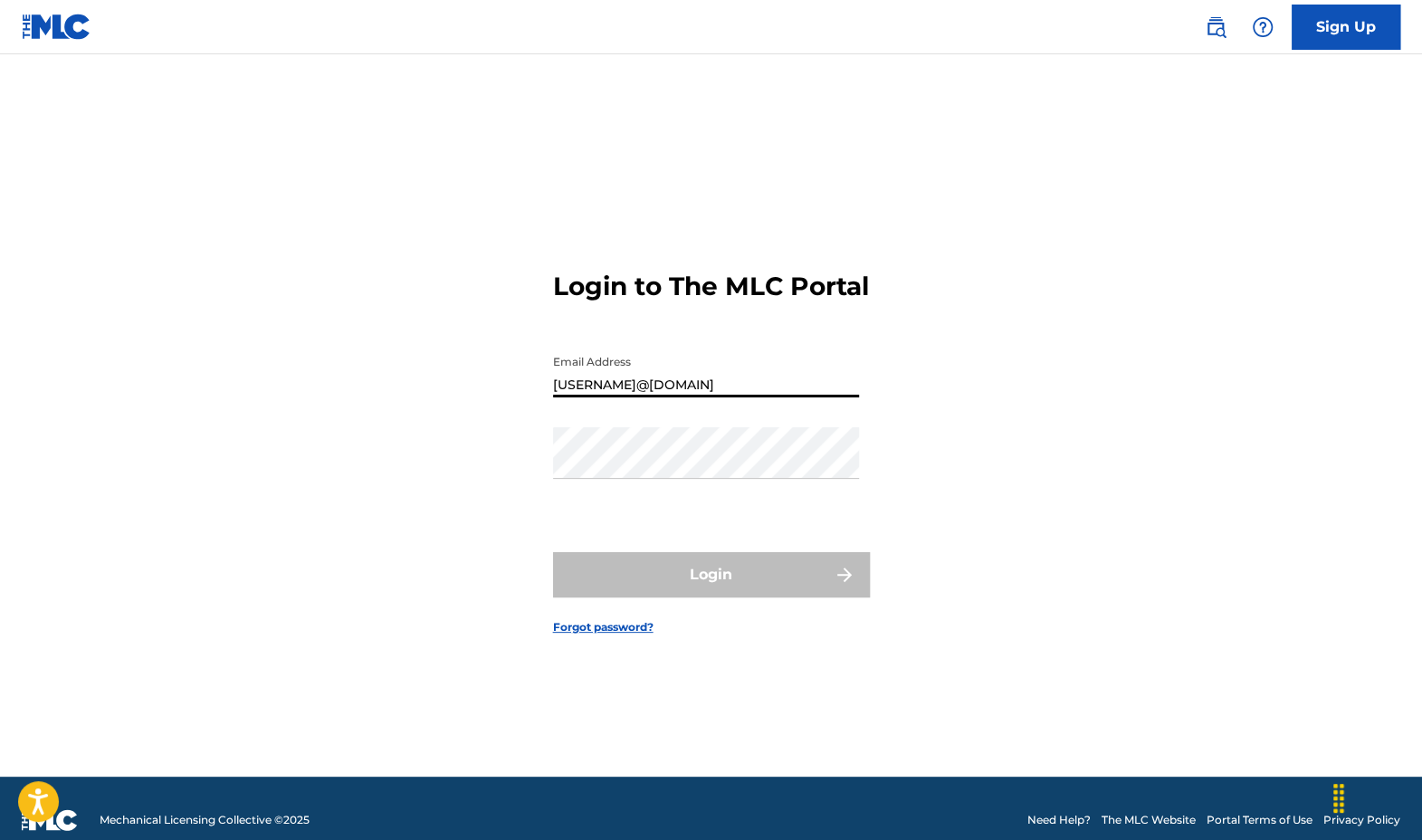 drag, startPoint x: 665, startPoint y: 401, endPoint x: 817, endPoint y: 392, distance: 152.26621 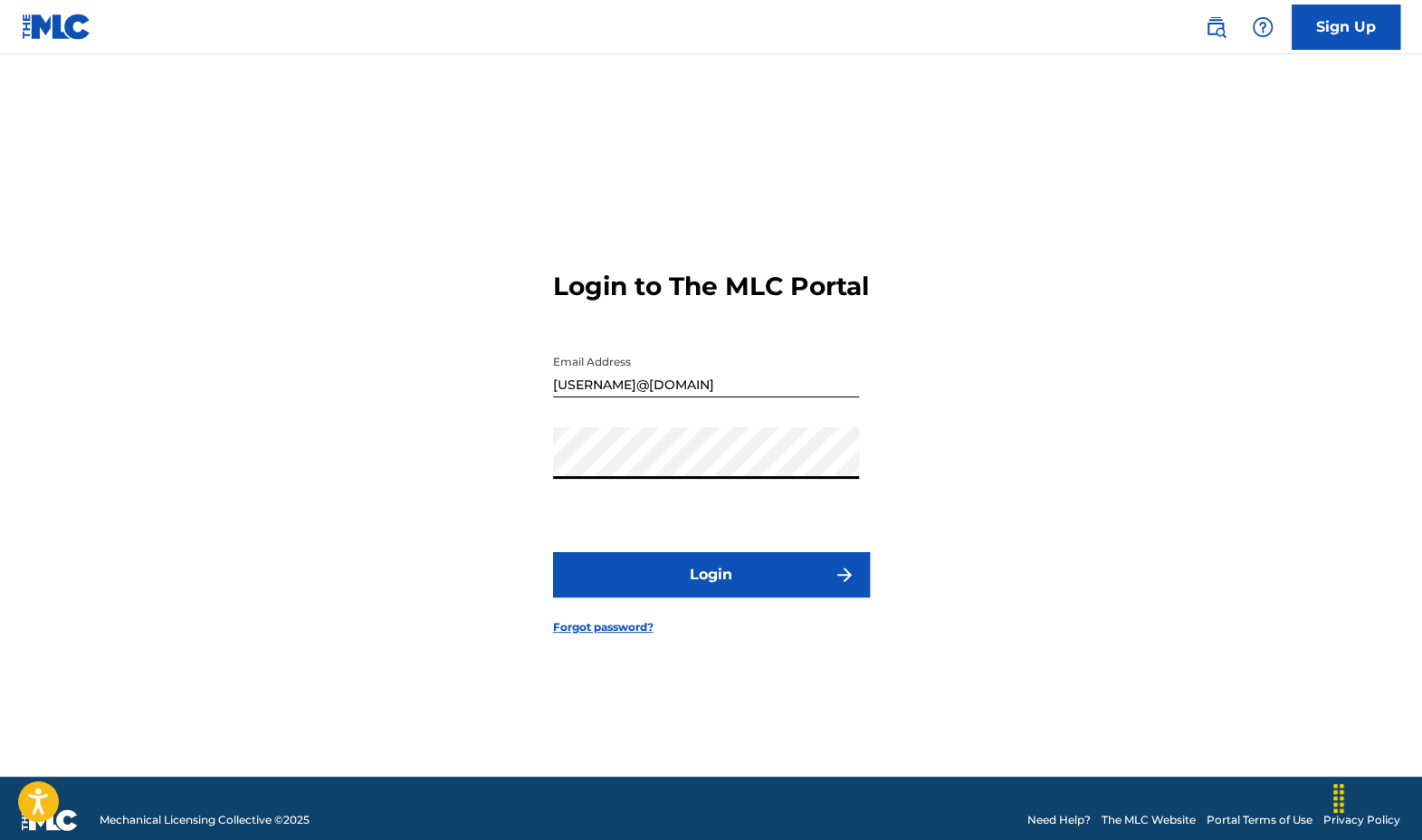 click on "Login" at bounding box center (711, 575) 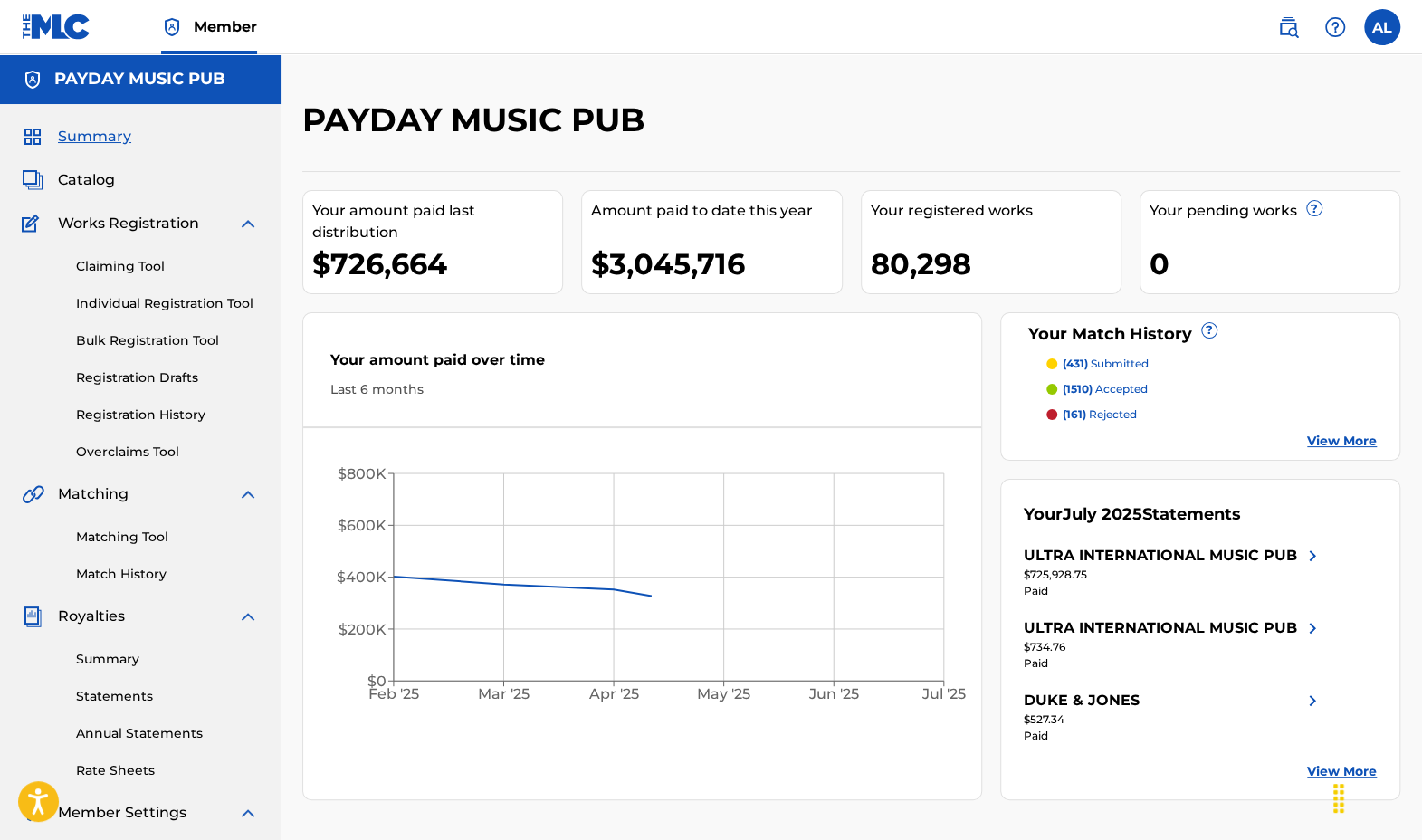 scroll, scrollTop: 0, scrollLeft: 0, axis: both 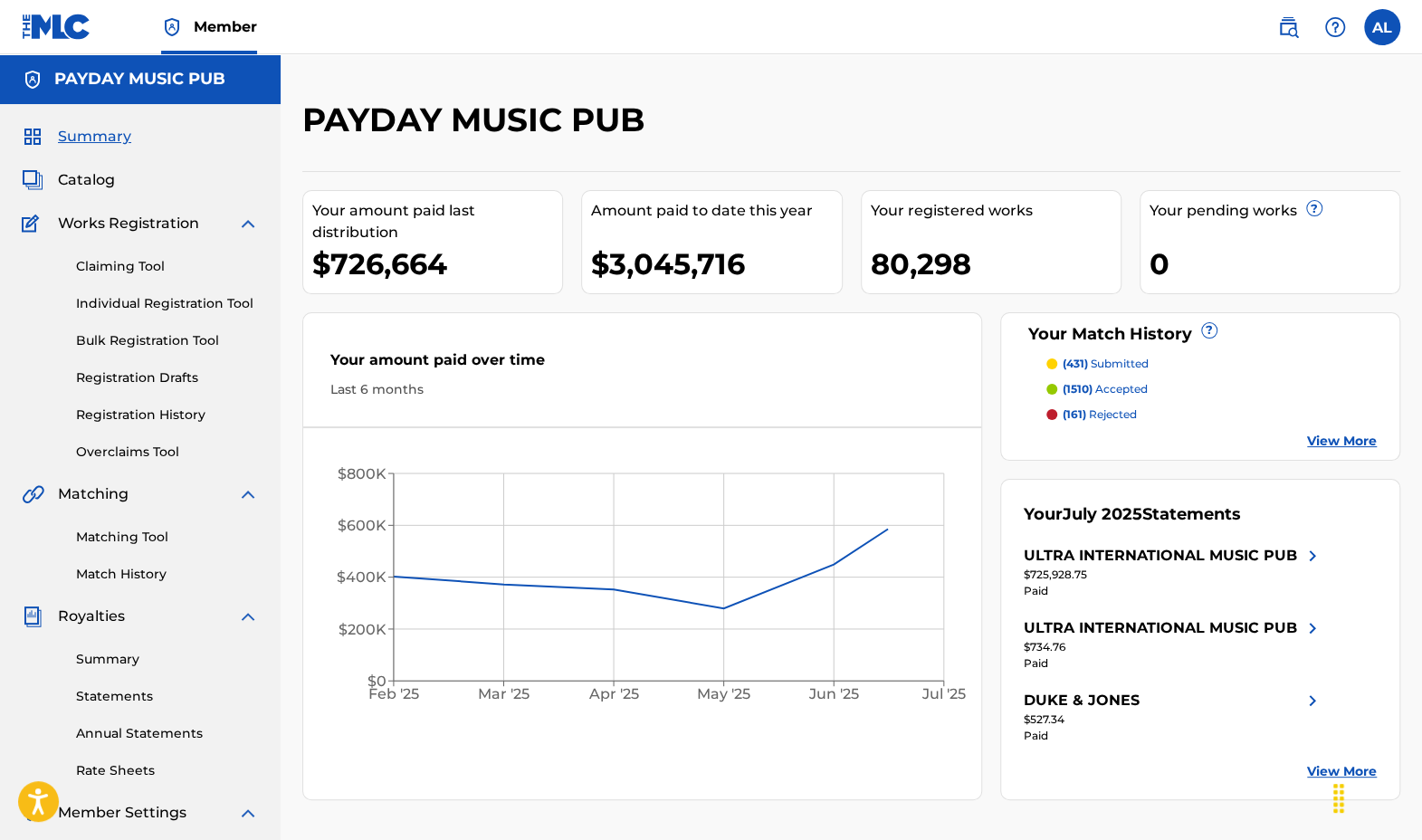 click on "Catalog" at bounding box center [86, 180] 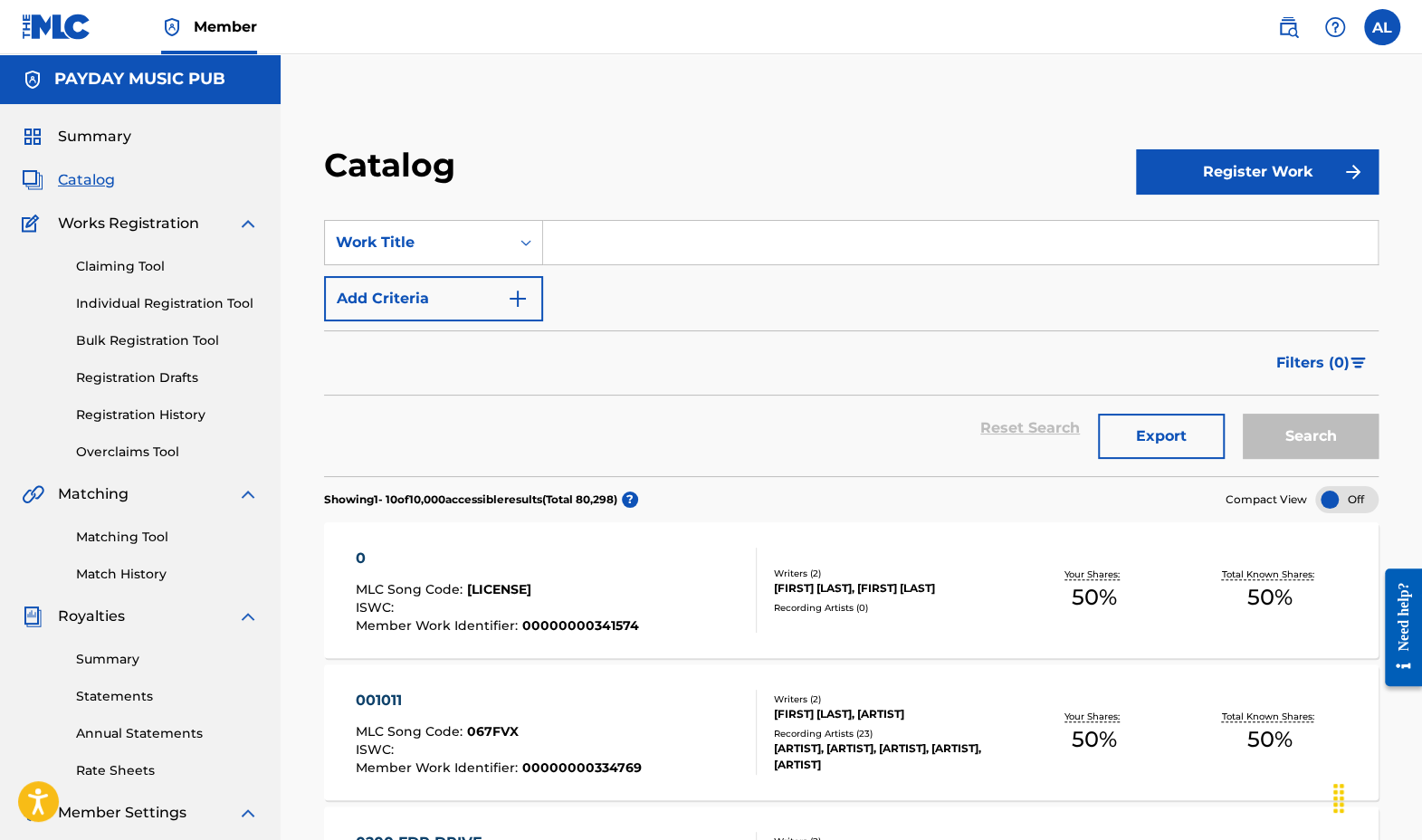 click at bounding box center (960, 243) 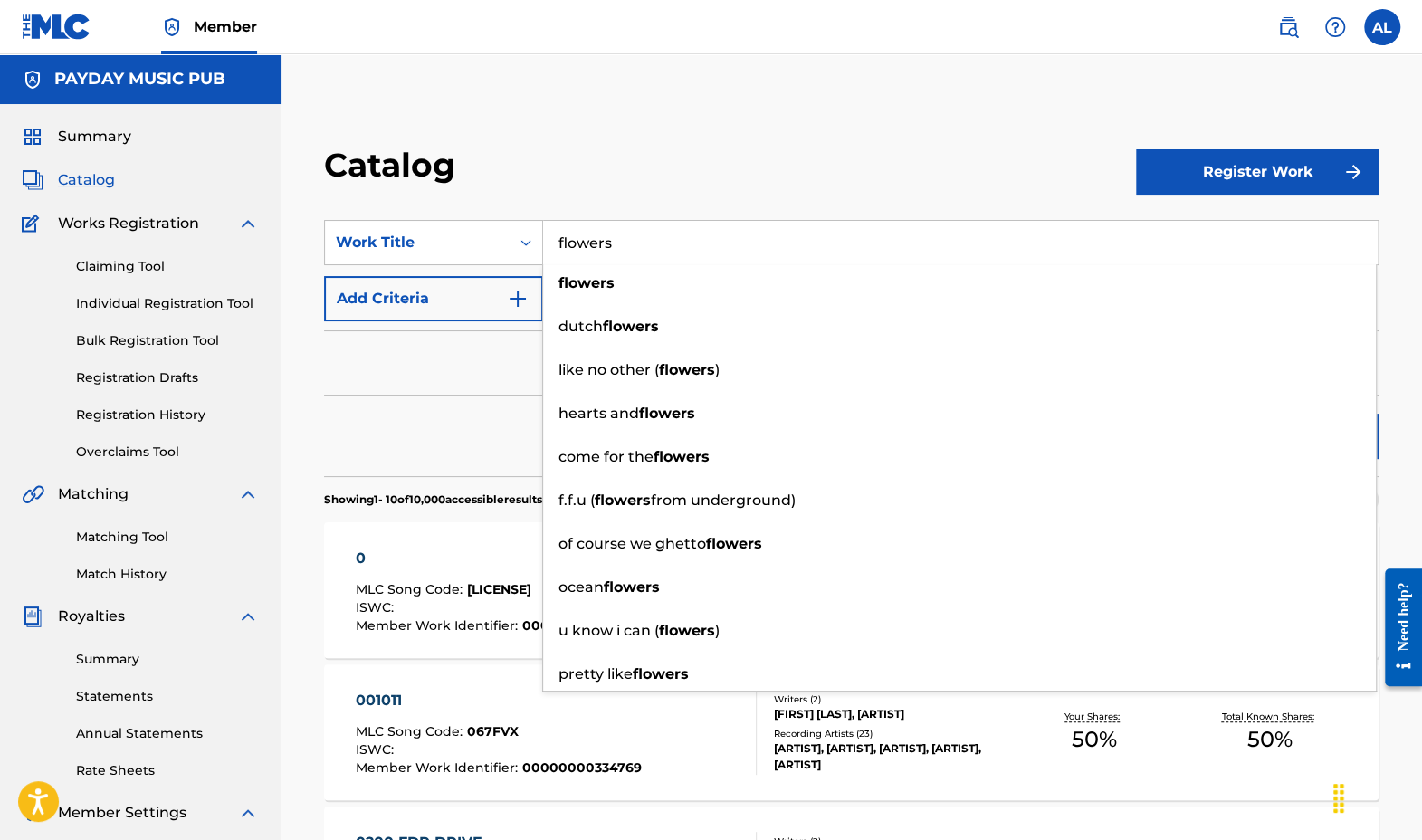 type on "flowers" 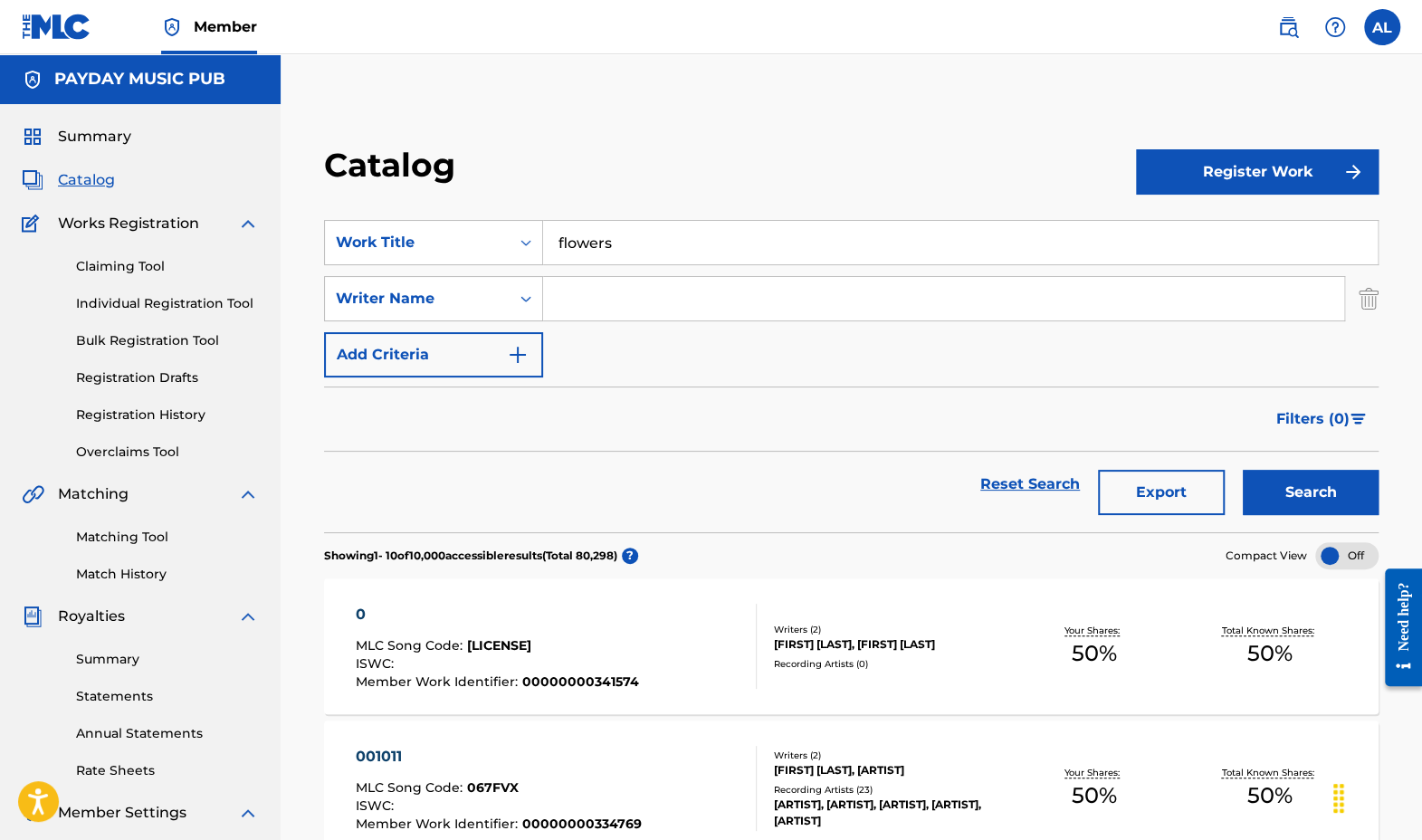 click at bounding box center [943, 299] 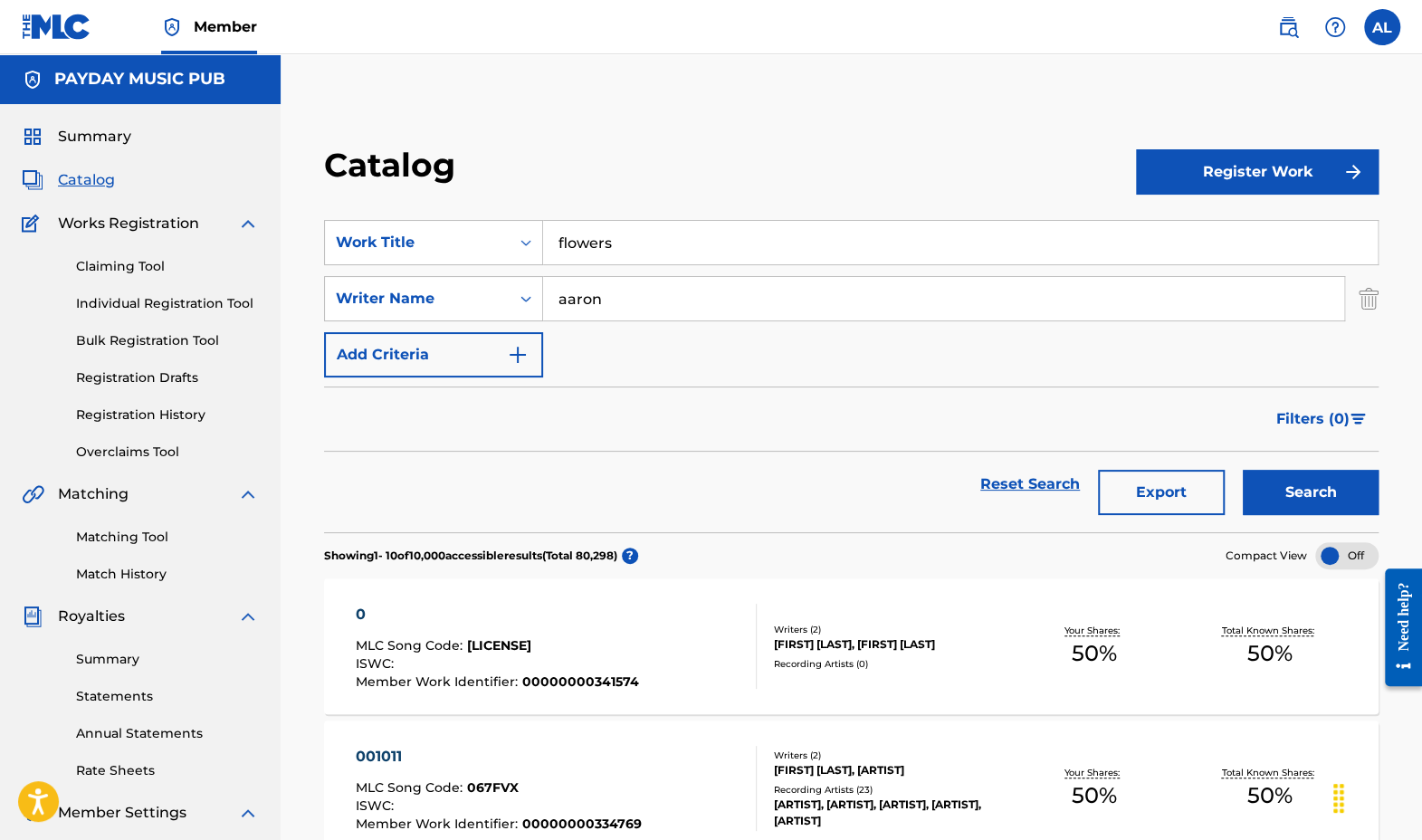 type on "[FIRST] [LAST]" 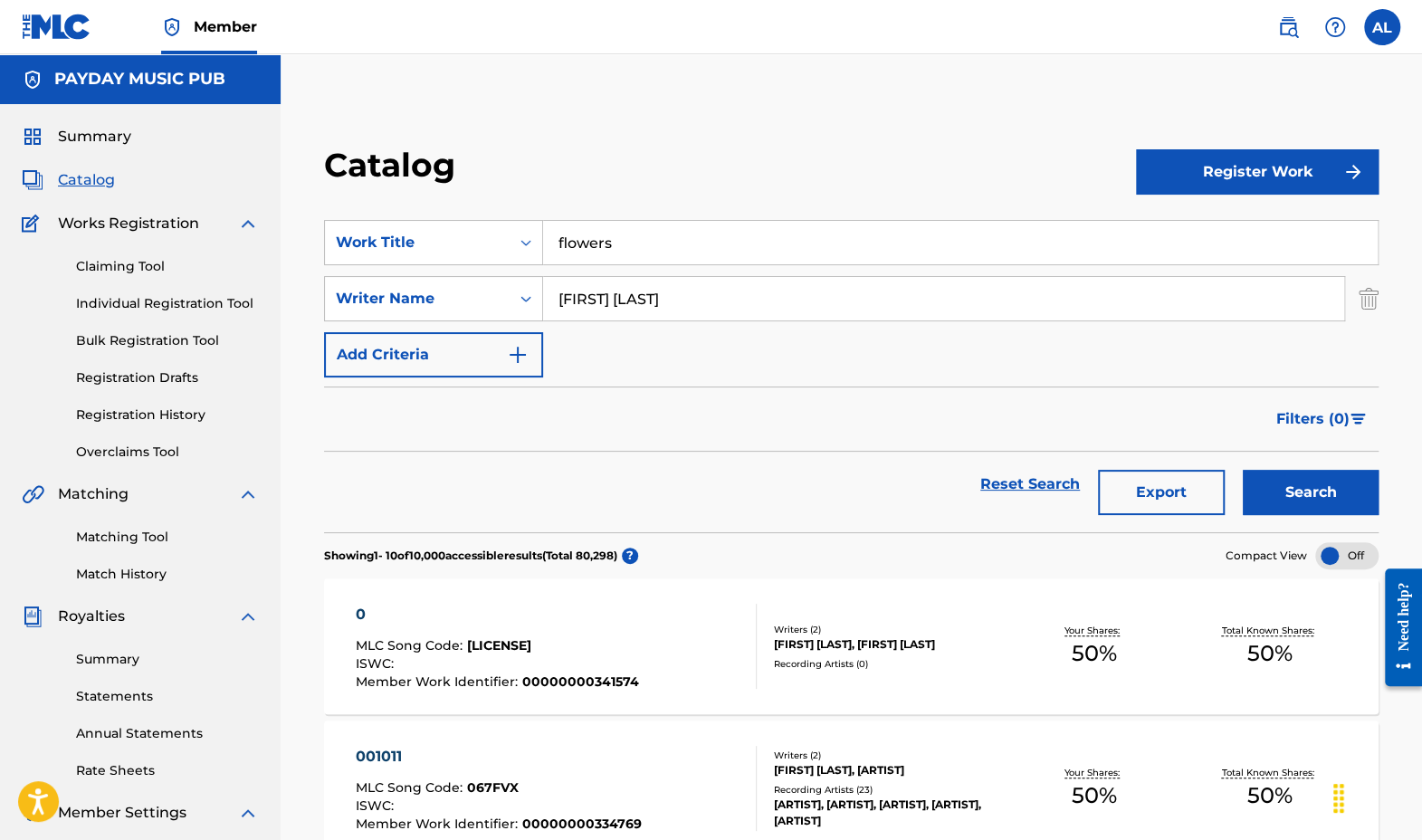 click on "Search" at bounding box center [1311, 492] 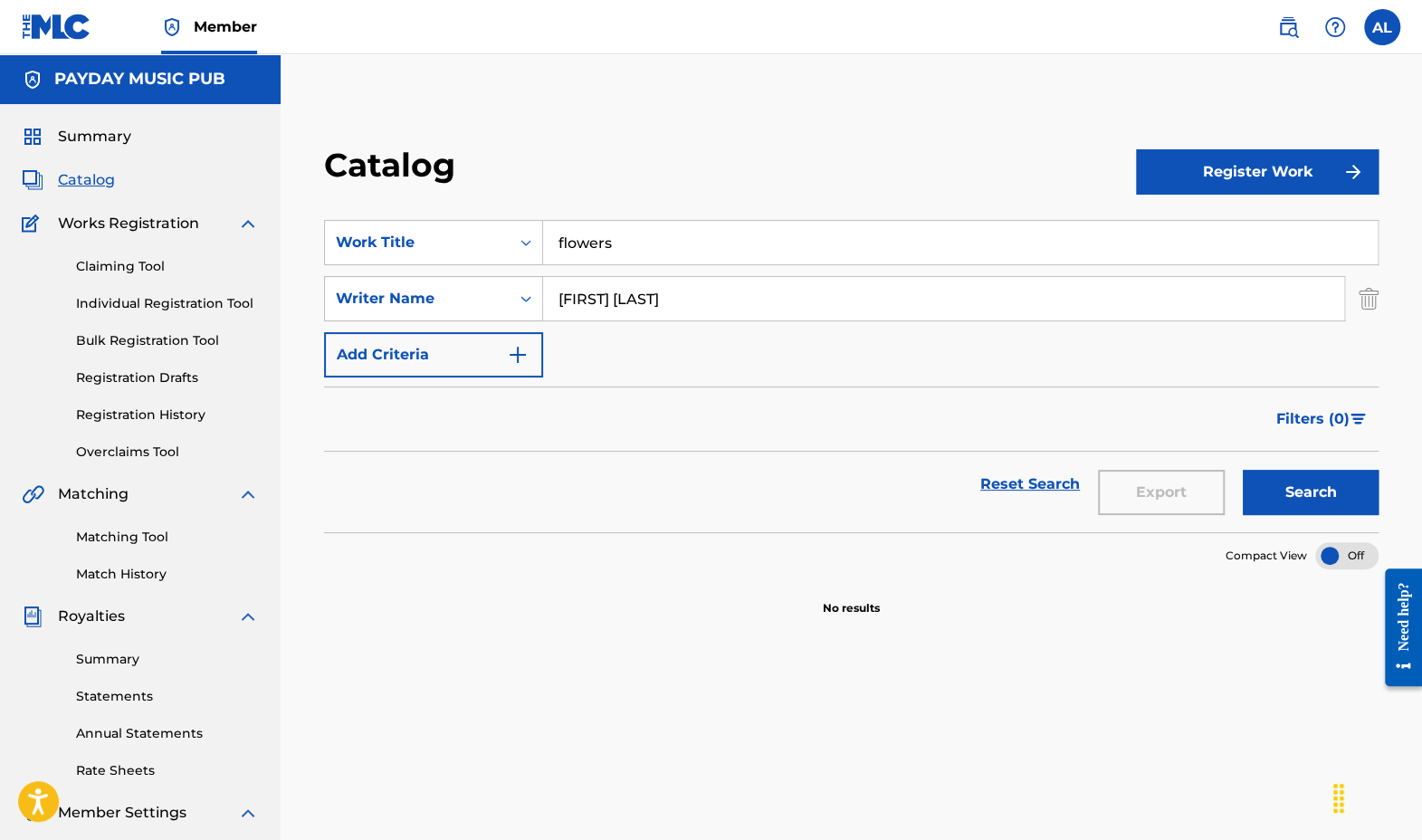 click on "Register Work" at bounding box center (1257, 171) 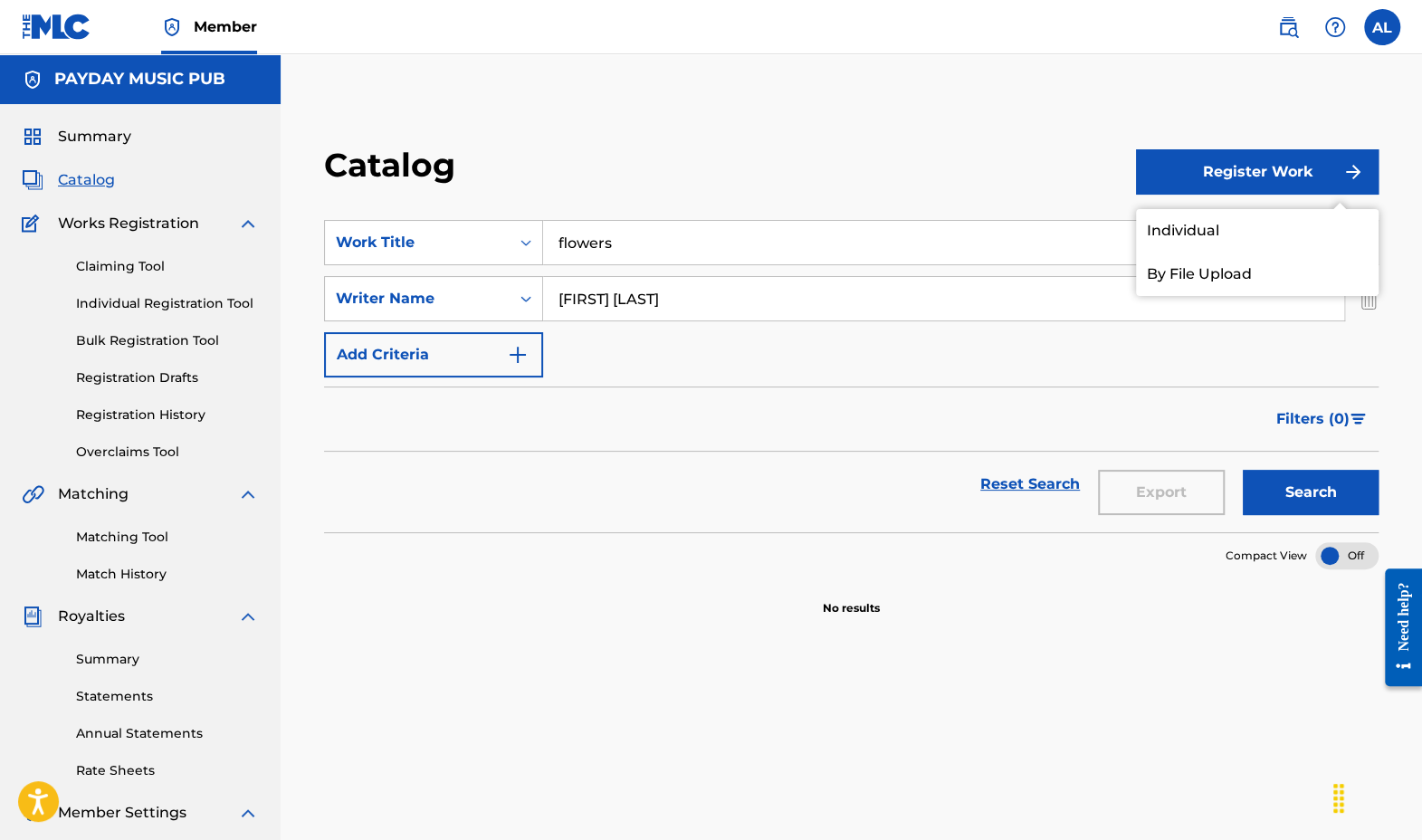 click on "Individual" at bounding box center (1257, 231) 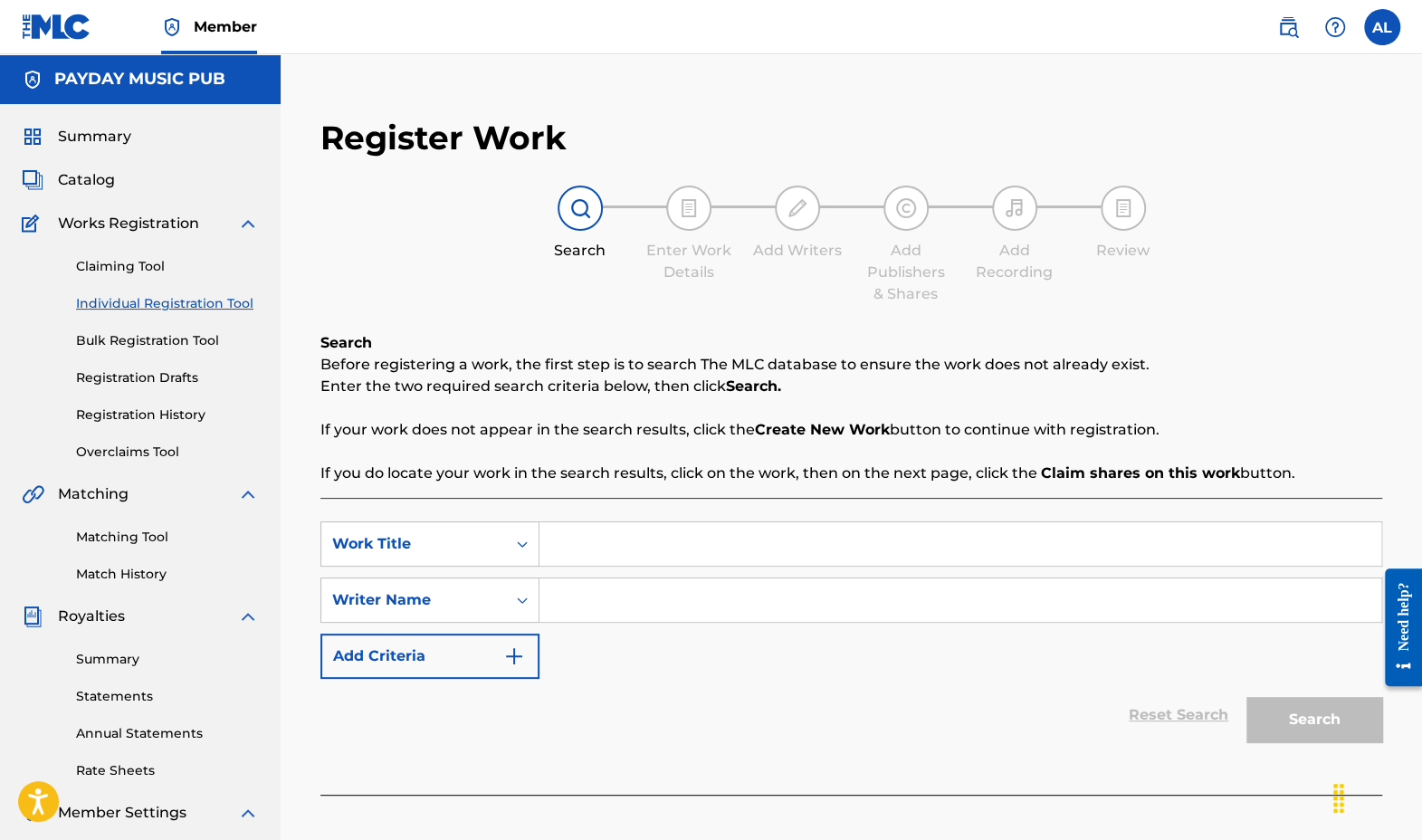 click at bounding box center [960, 544] 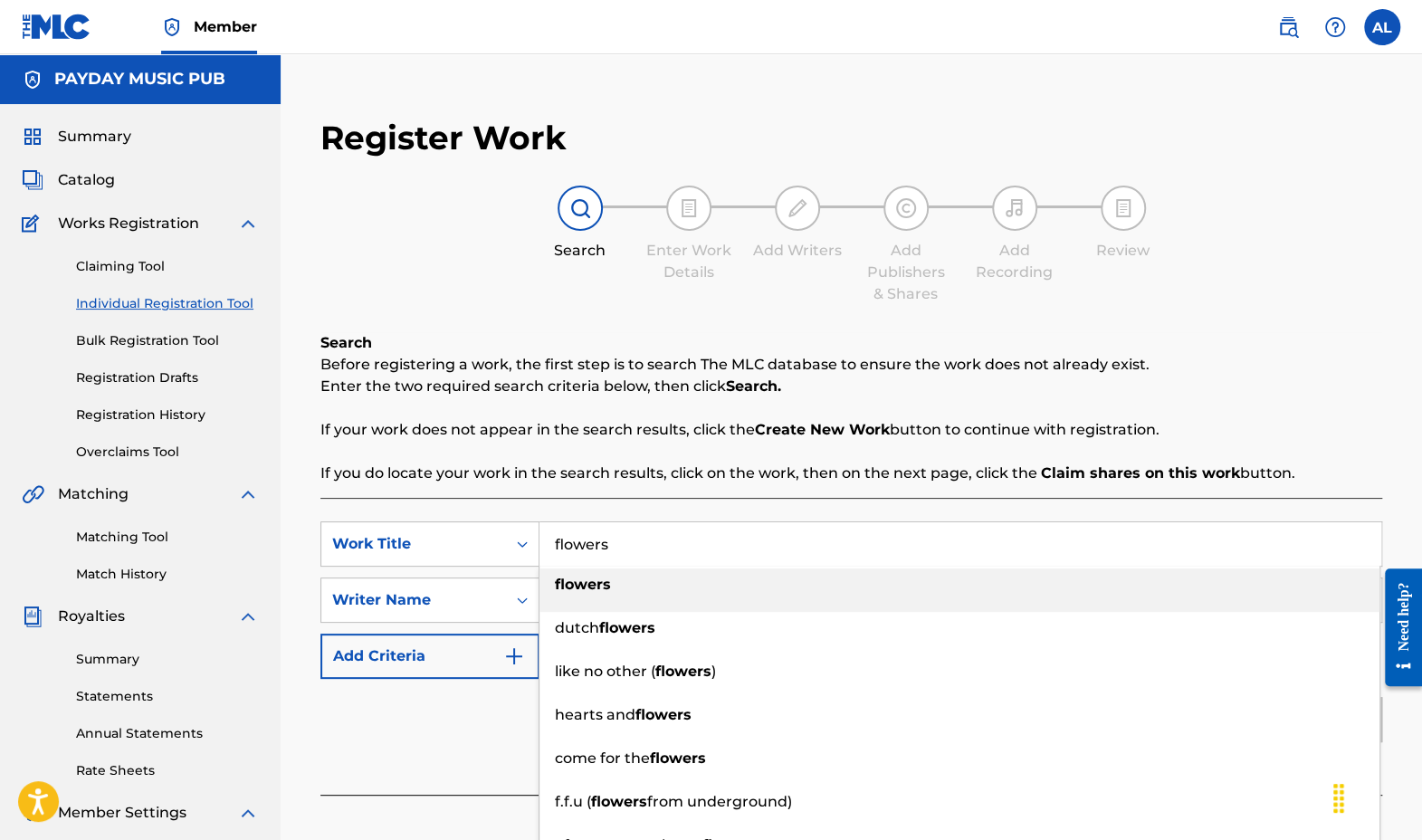 type on "flowers" 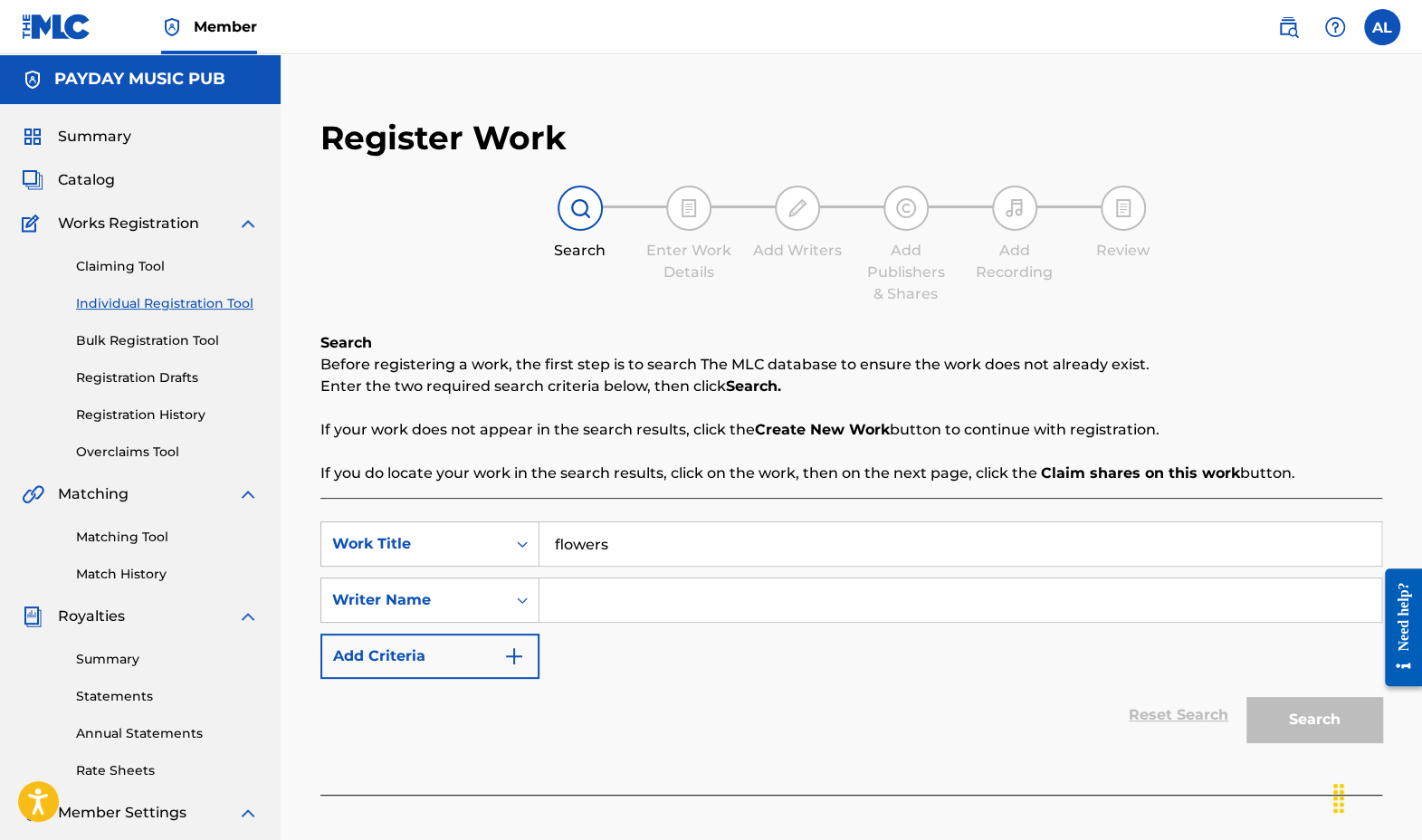 click at bounding box center (960, 600) 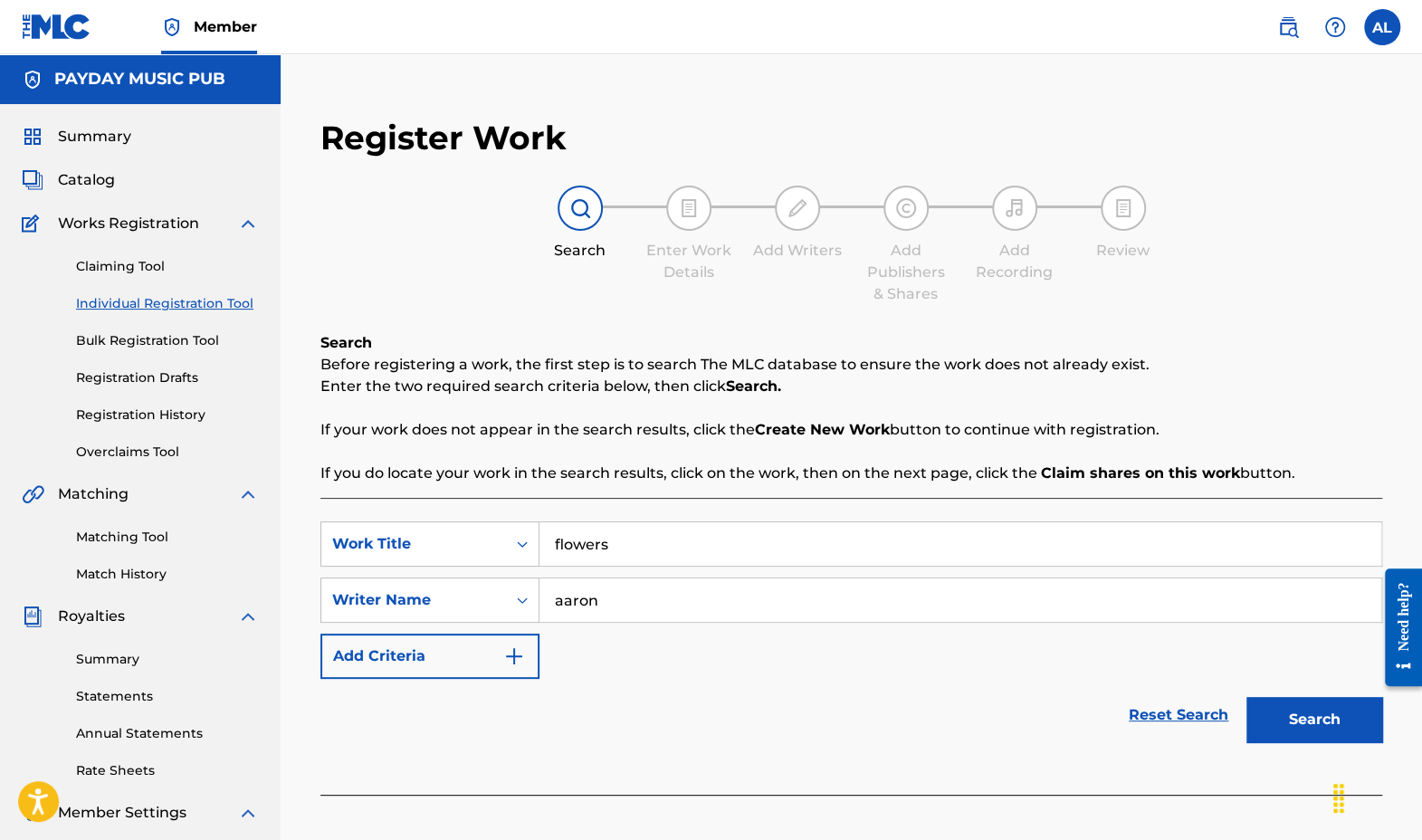 type on "[FIRST] [LAST]" 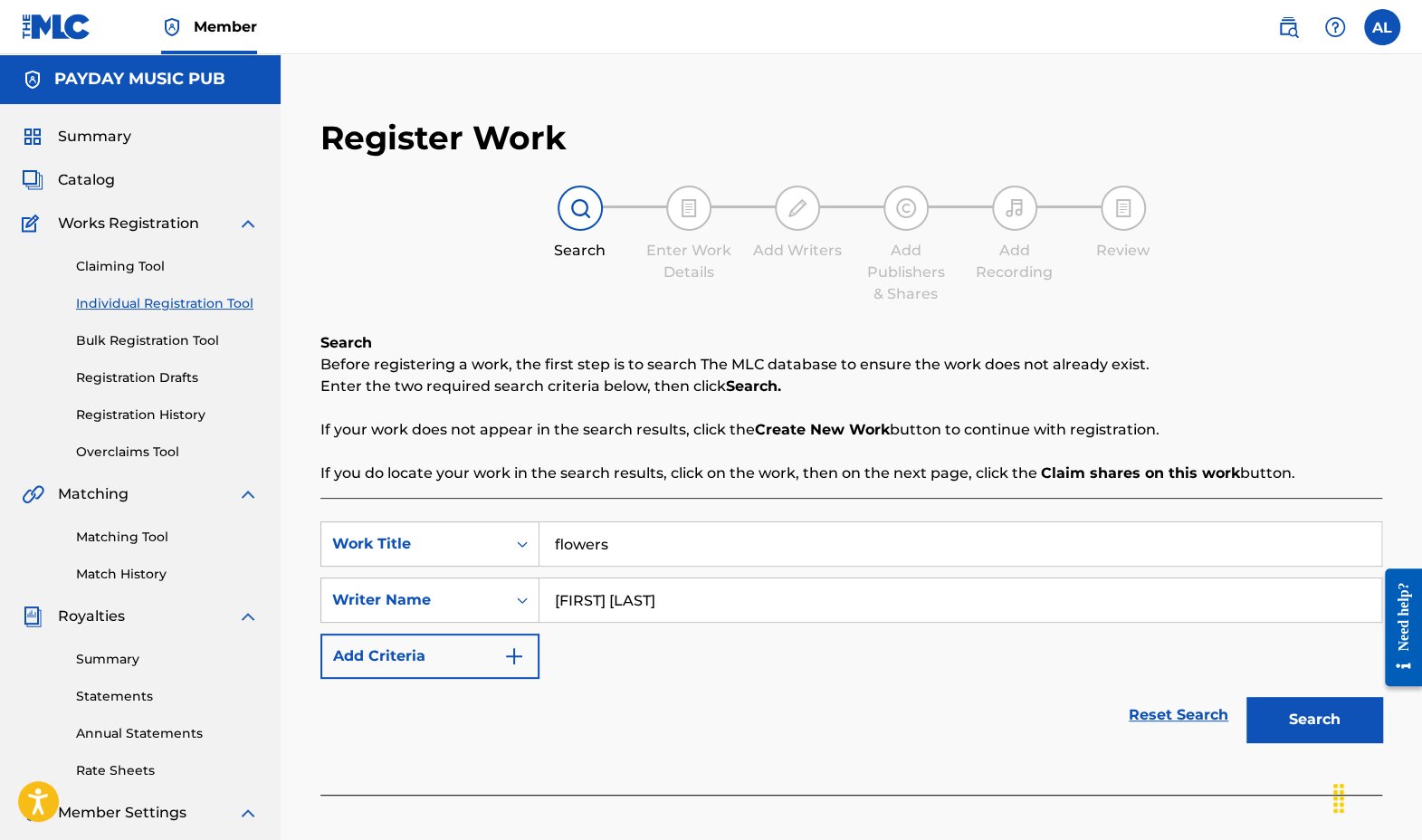 click on "Search" at bounding box center (1314, 720) 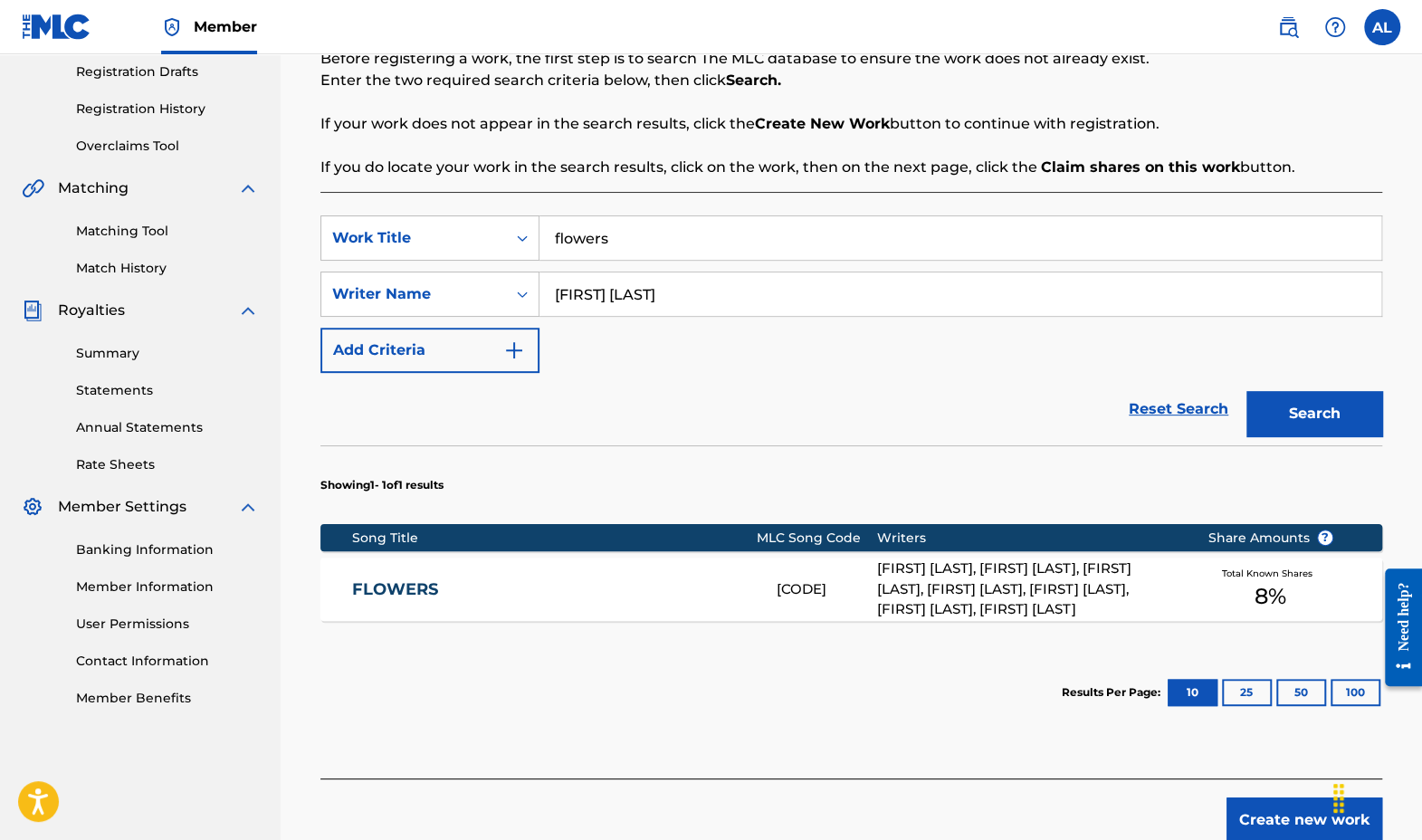 scroll, scrollTop: 364, scrollLeft: 0, axis: vertical 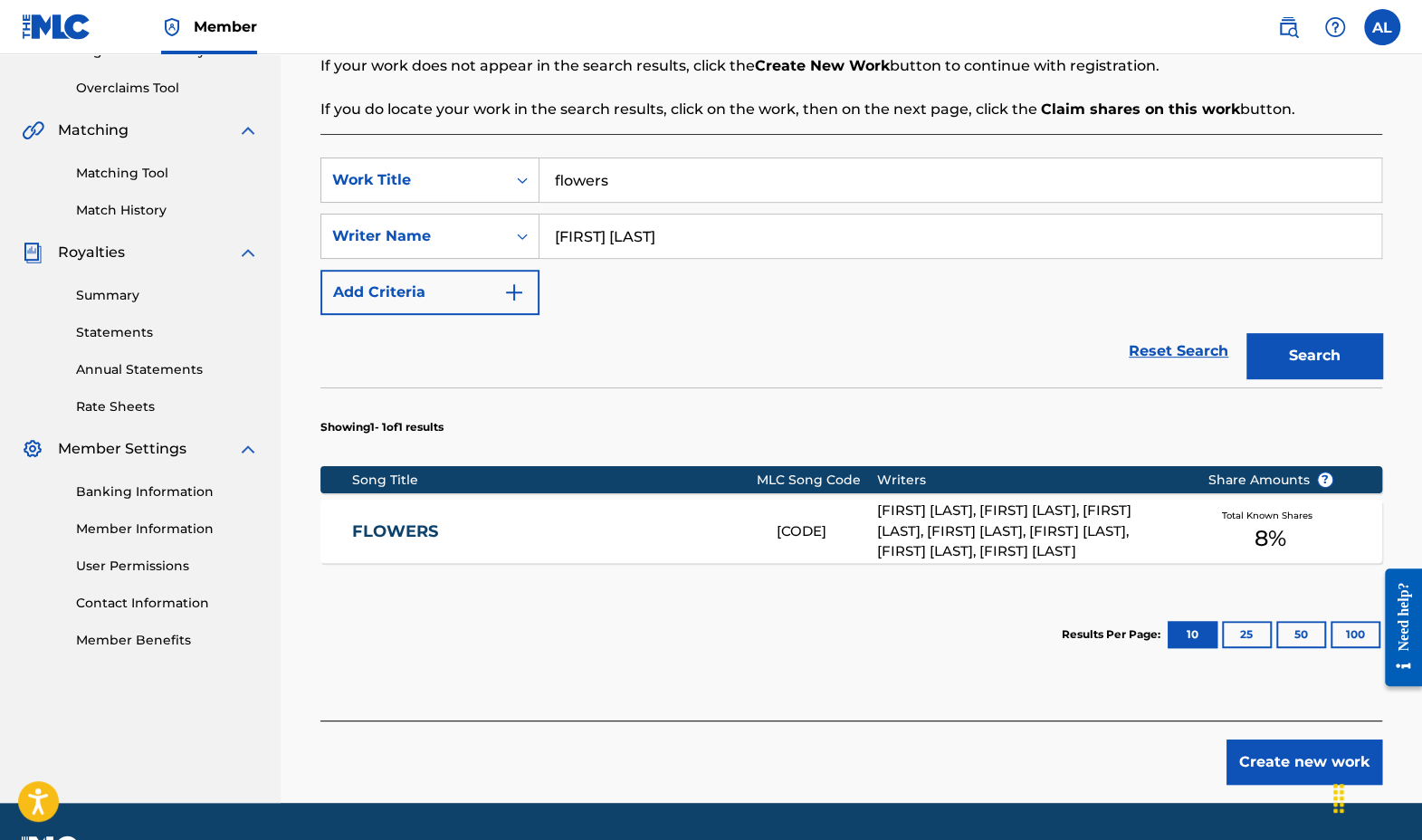 click on "FLOWERS" at bounding box center (552, 531) 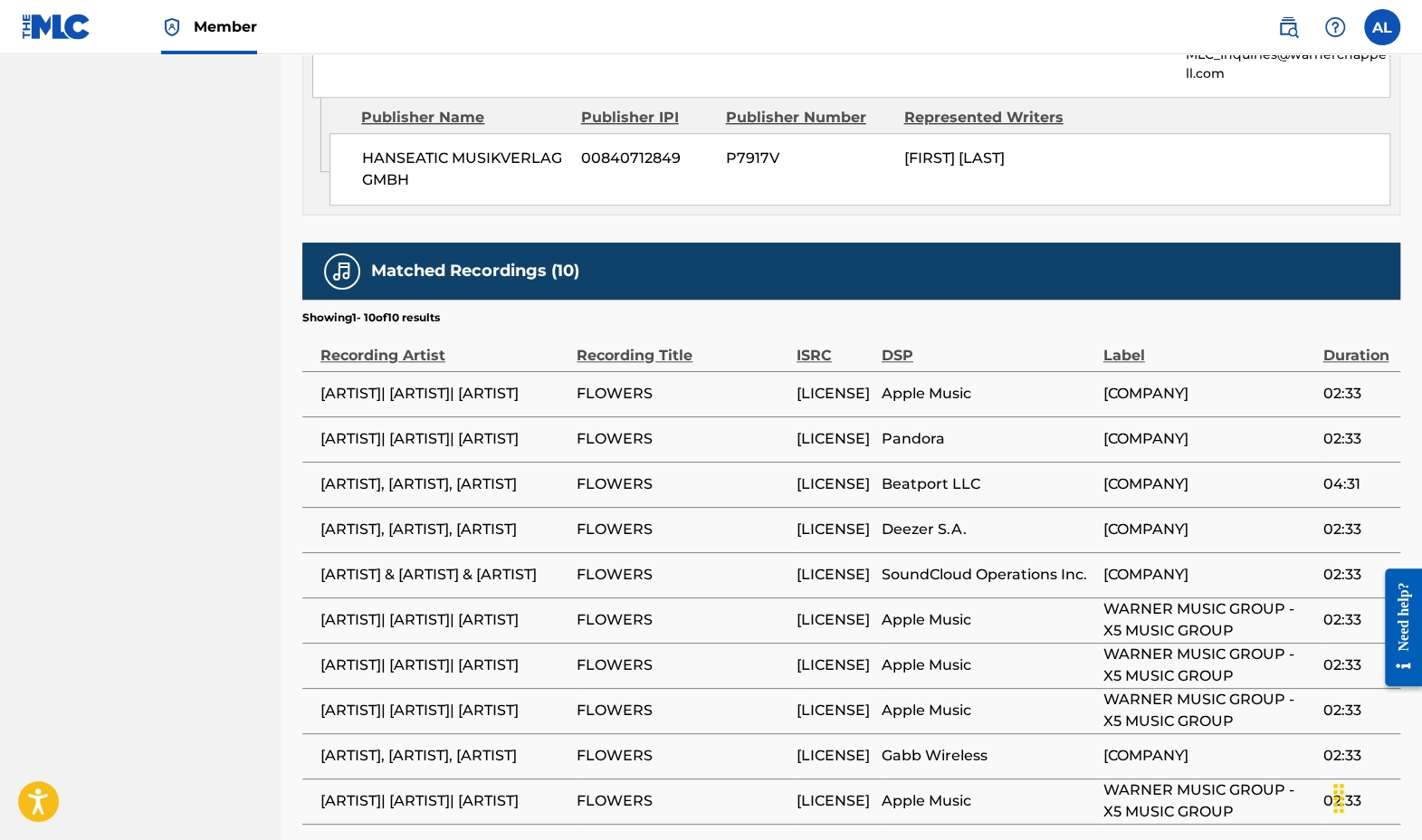 scroll, scrollTop: 0, scrollLeft: 0, axis: both 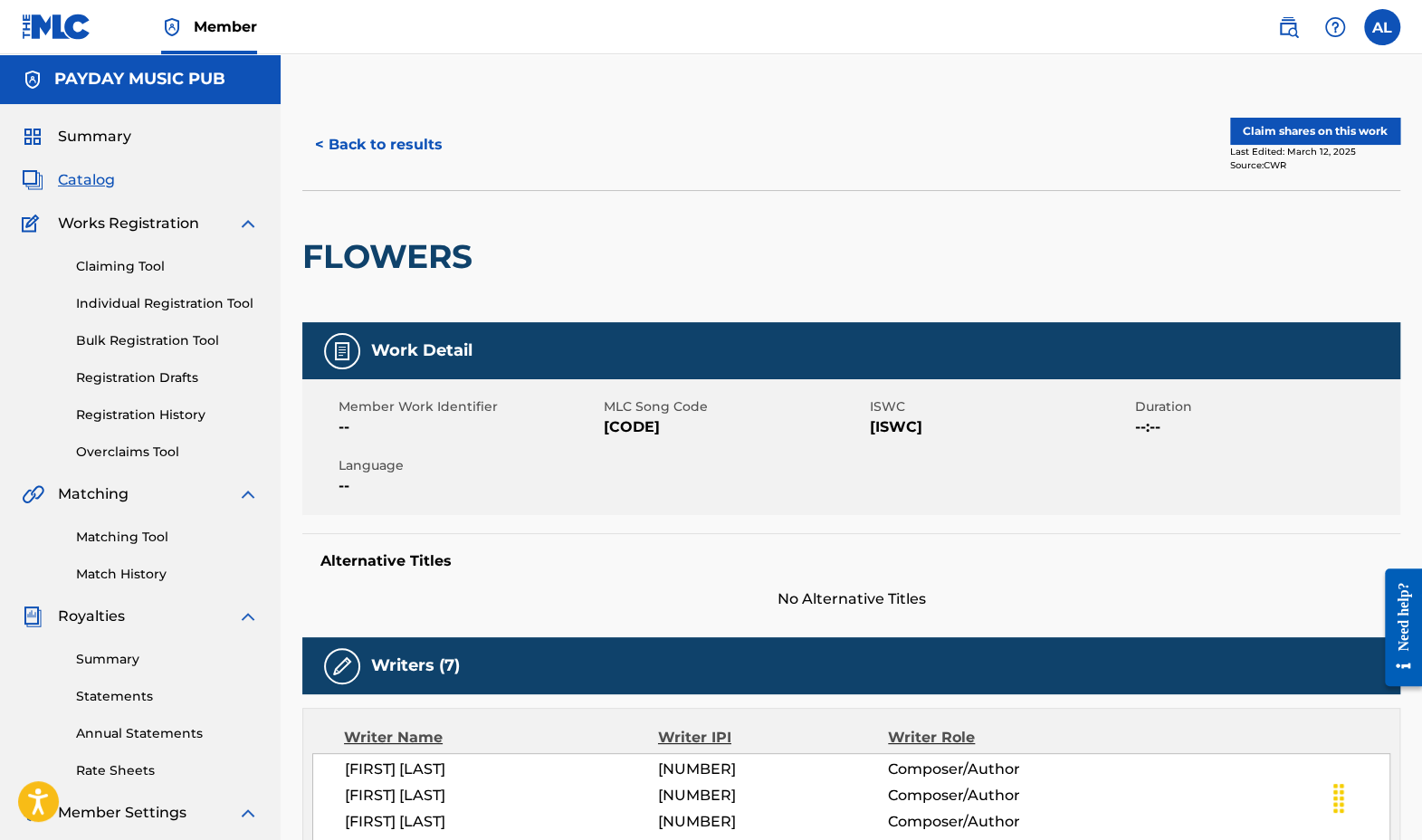 click on "Claim shares on this work" at bounding box center [1315, 131] 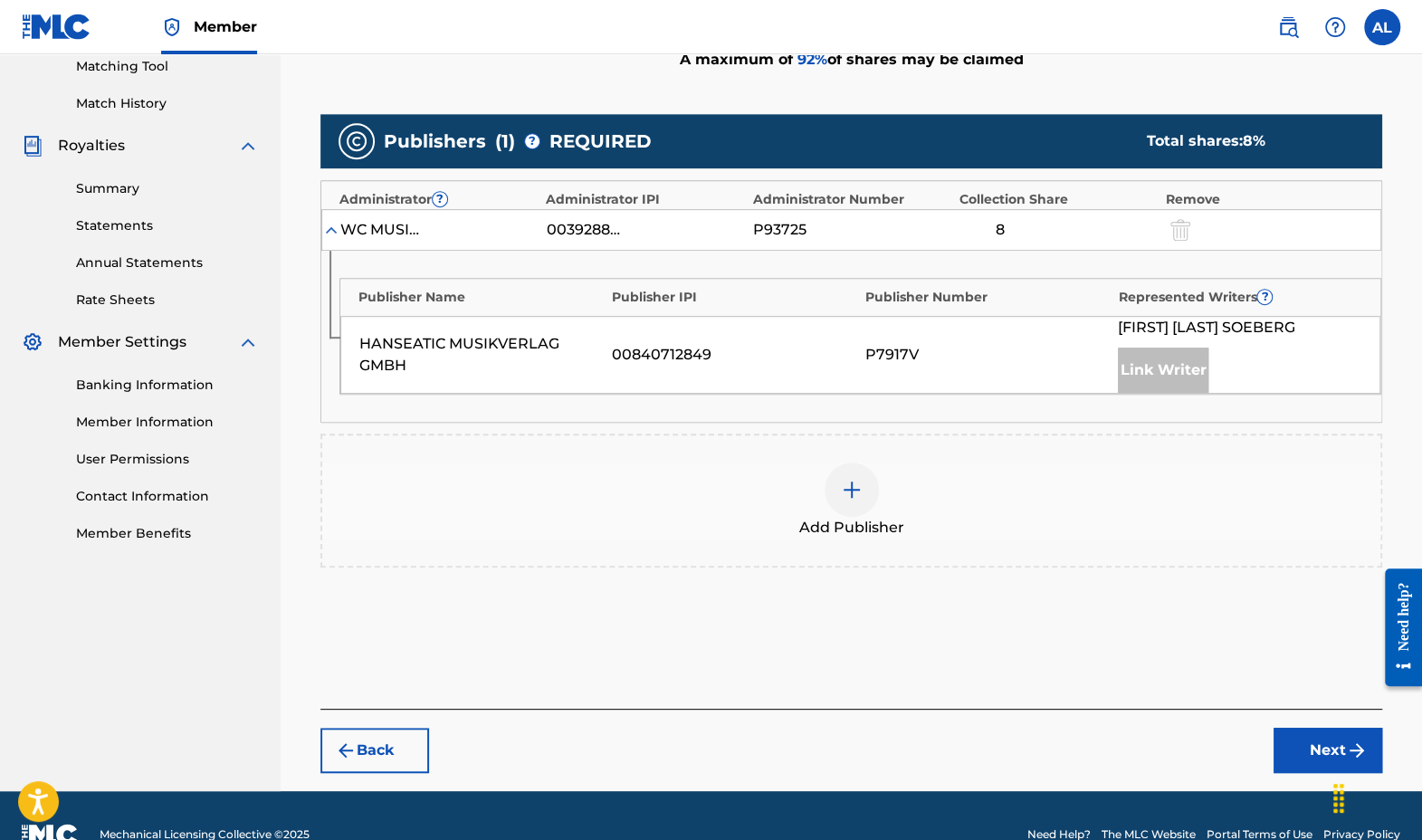 scroll, scrollTop: 480, scrollLeft: 0, axis: vertical 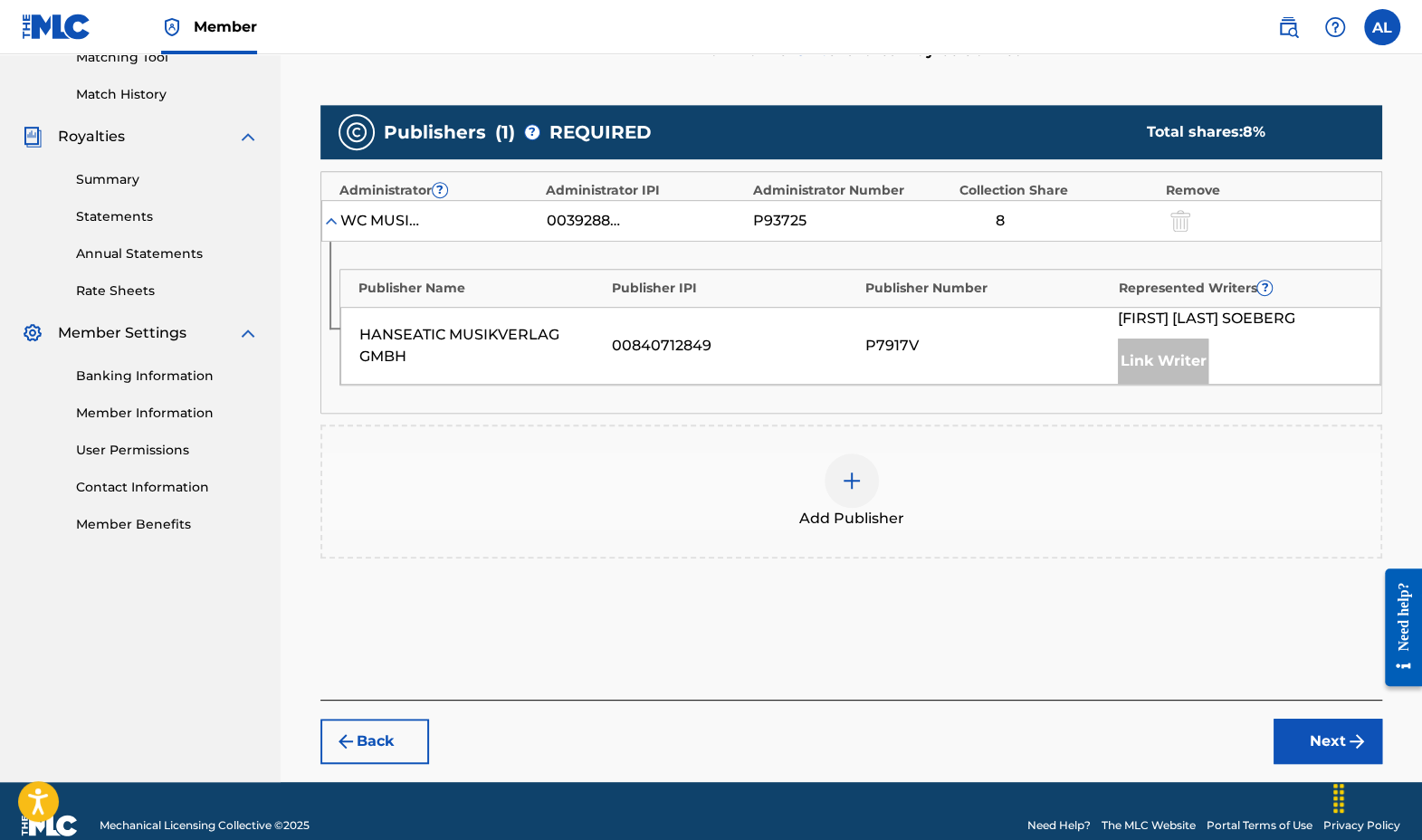 click on "Add Publisher" at bounding box center [851, 492] 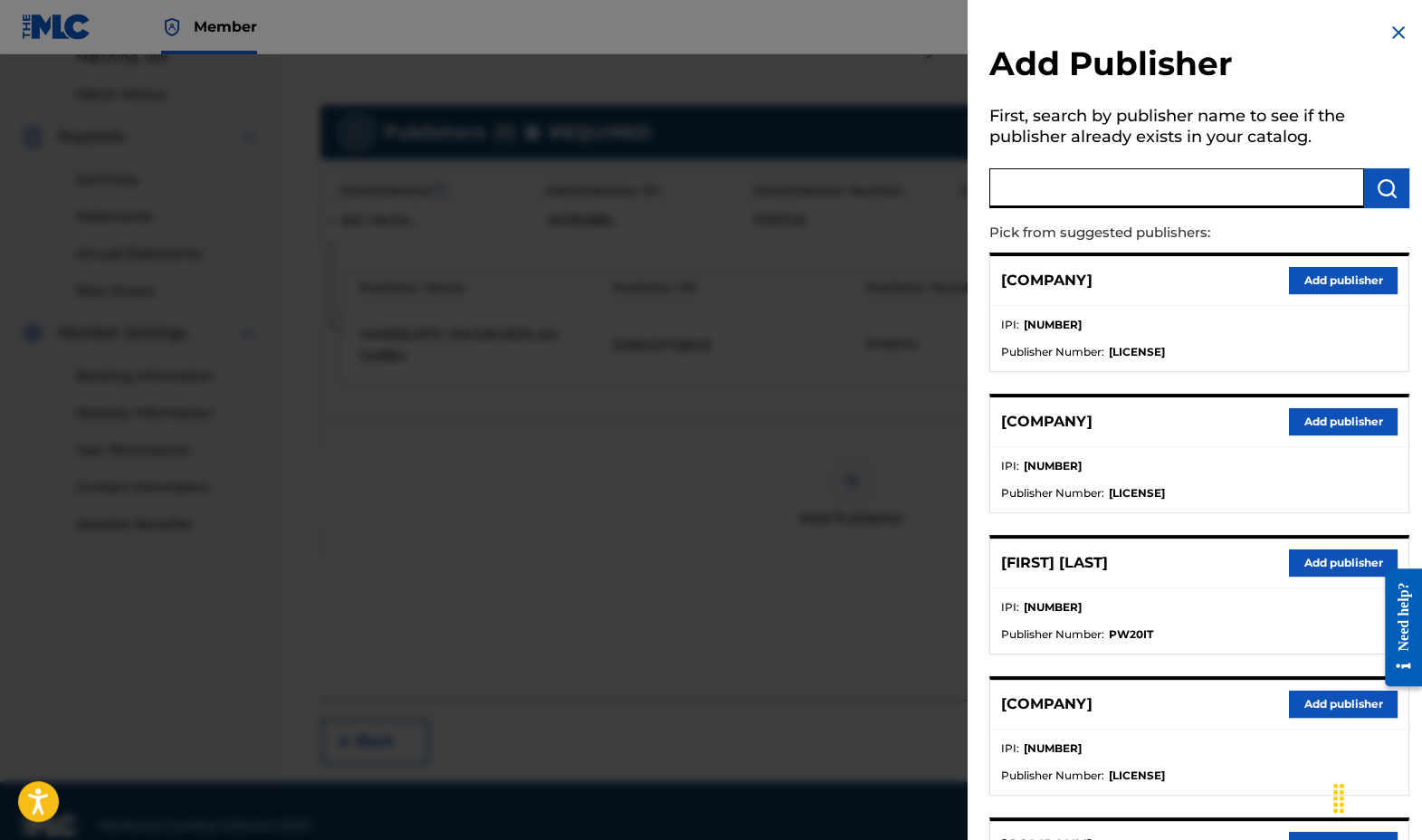click at bounding box center [1177, 188] 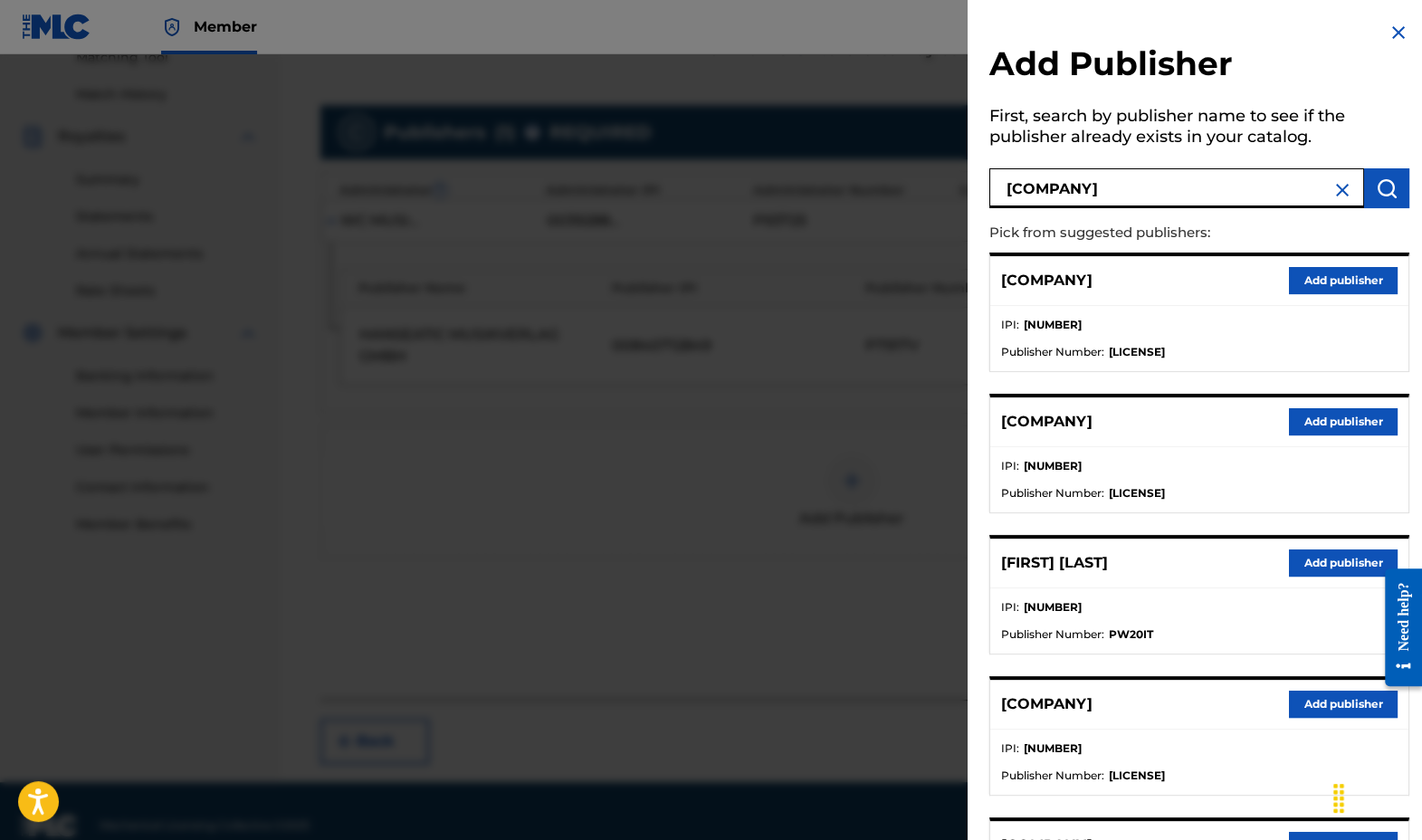 type on "[COMPANY]" 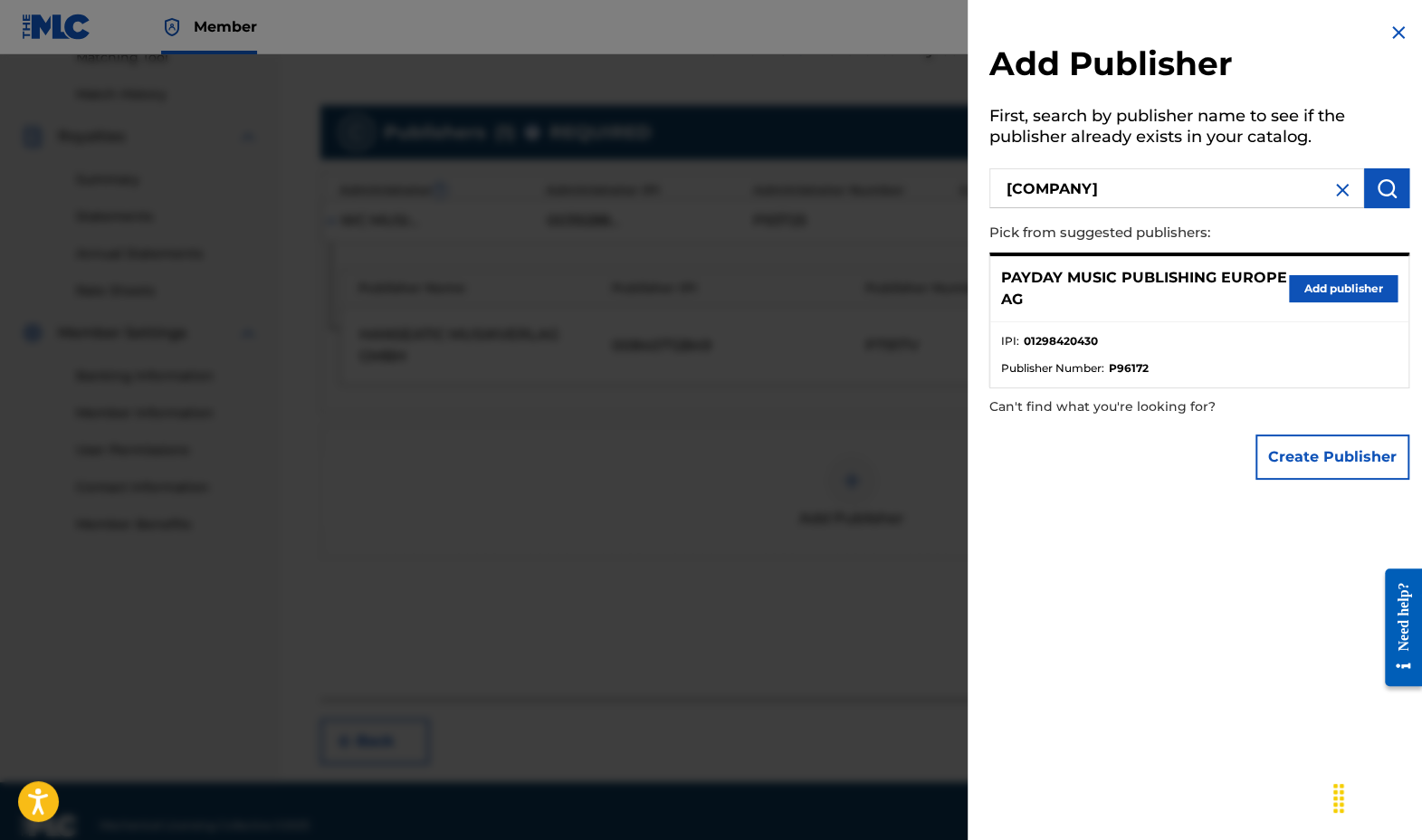 click on "Add publisher" at bounding box center [1343, 289] 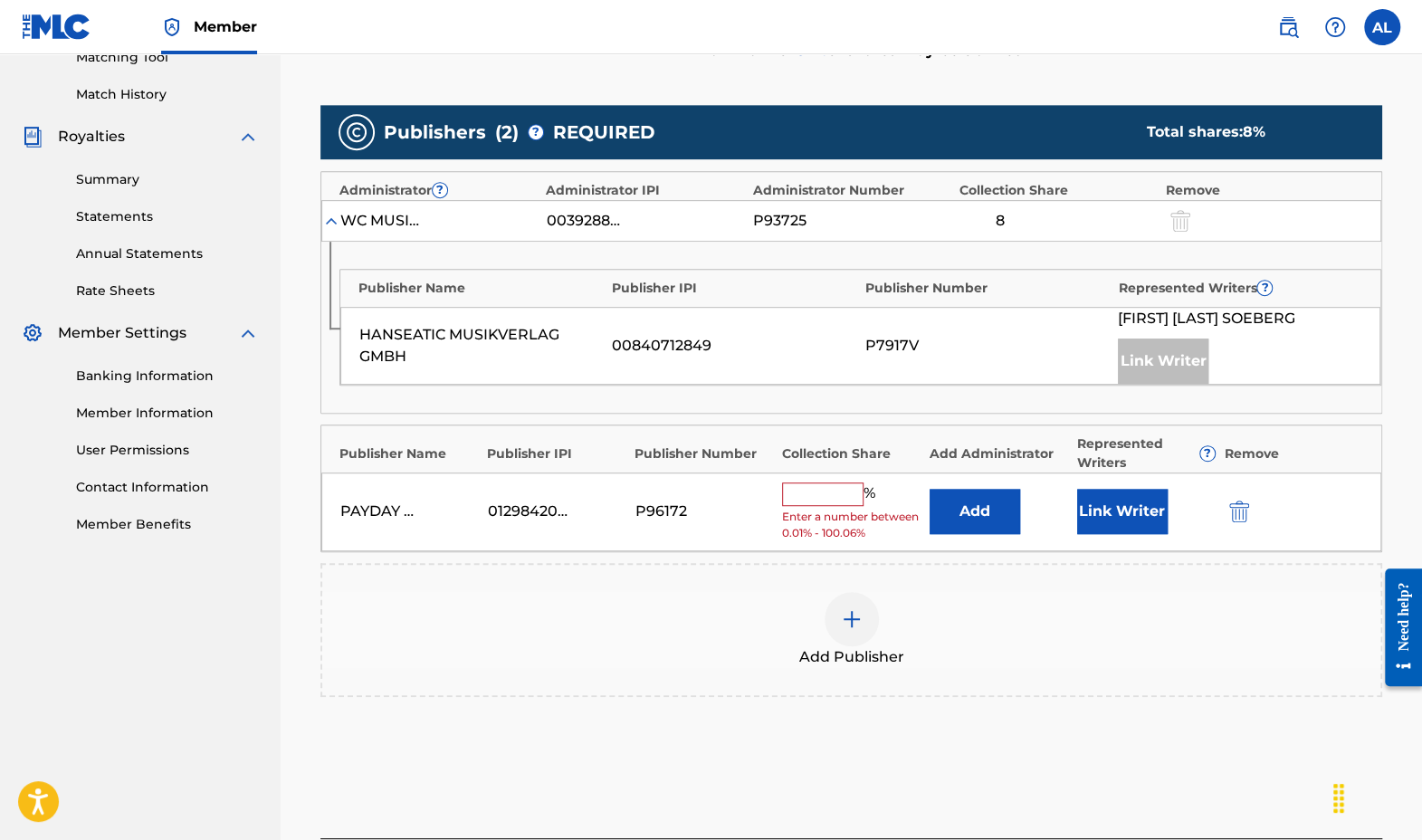 click at bounding box center [823, 494] 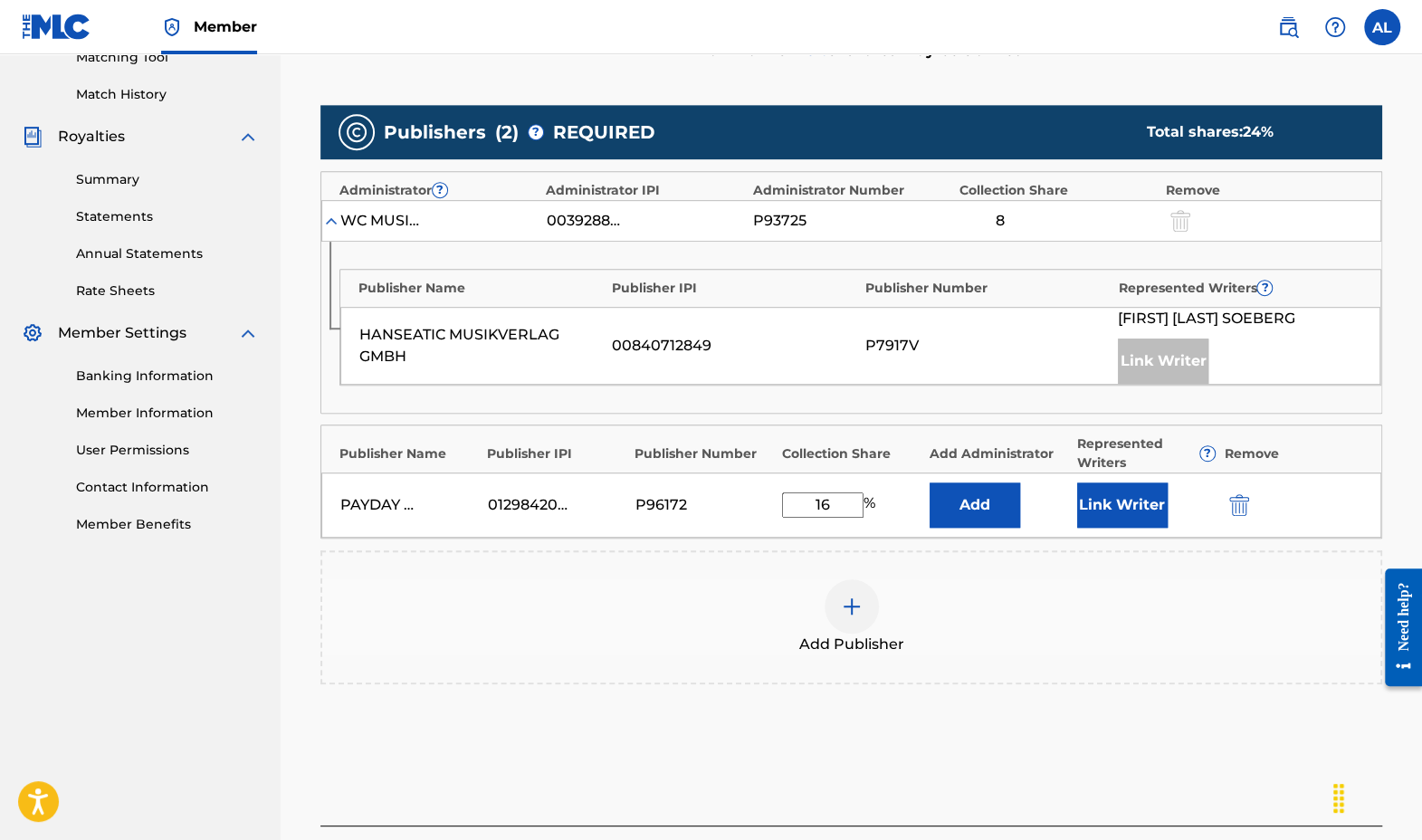 type on "16" 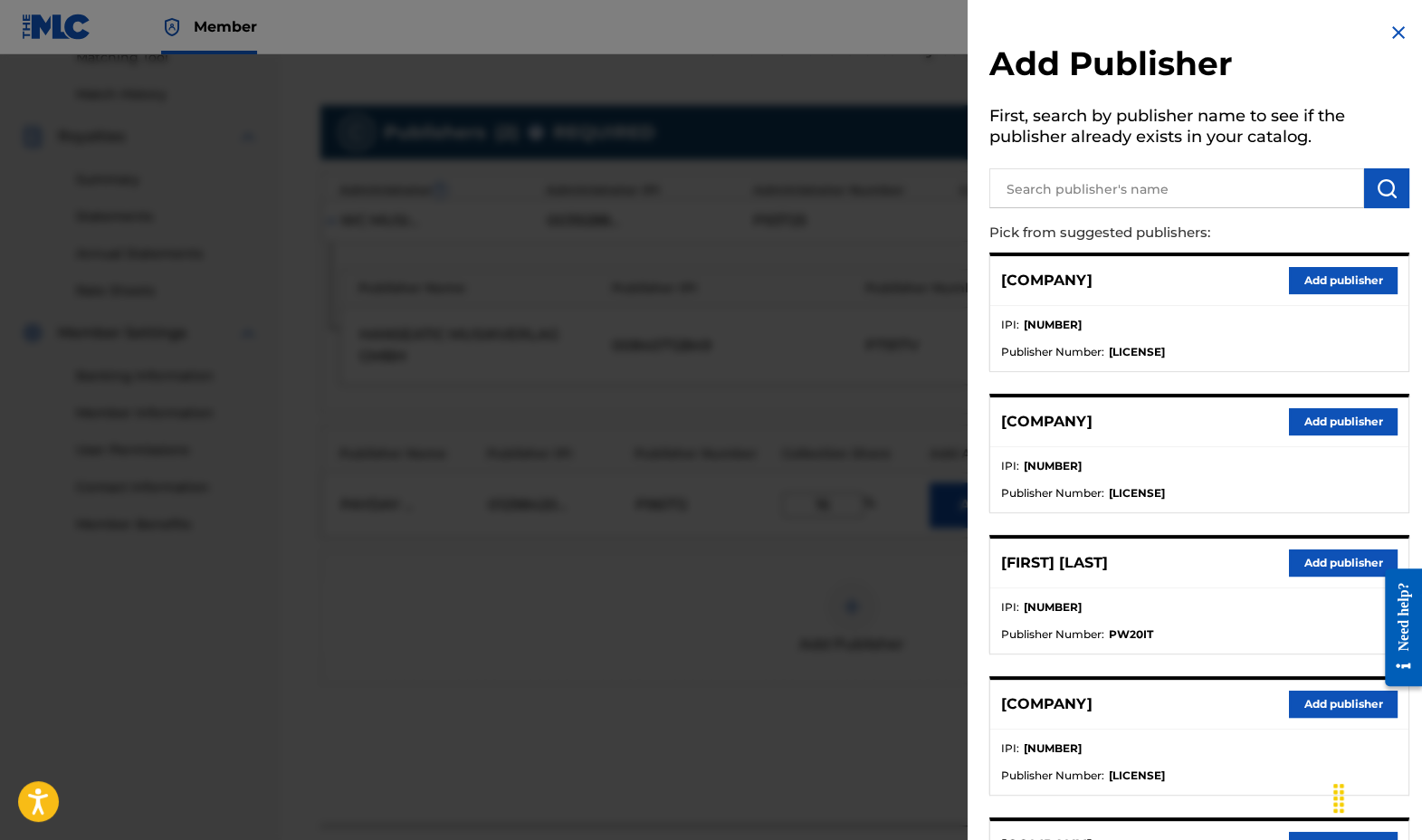 click on "Add Publisher First, search by publisher name to see if the publisher already exists in your catalog. Pick from suggested publishers: [COMPANY] Add publisher IPI : [NUMBER] Publisher Number : [LICENSE] [COMPANY] Add publisher IPI : [NUMBER] Publisher Number : [LICENSE] [COMPANY] Add publisher IPI : [NUMBER] Publisher Number : [LICENSE] [COMPANY] Add publisher IPI : [NUMBER] Publisher Number : [LICENSE] [COMPANY] Add publisher IPI : [NUMBER] Publisher Number : [LICENSE] [COMPANY] Add publisher Publisher Number : [LICENSE] [NUMBER] PUBLISHING Add publisher IPI : [NUMBER] Publisher Number : [LICENSE] [COMPANY] Add publisher IPI : [NUMBER] Publisher Number : [LICENSE] [COMPANY] Add publisher IPI : [NUMBER] Publisher Number : [LICENSE] [COMPANY] Add publisher IPI : [NUMBER] Publisher Number : [LICENSE] [COMPANY] Add publisher Publisher Number : [LICENSE] Can't find what you're looking for? Create Publisher" at bounding box center [1199, 863] 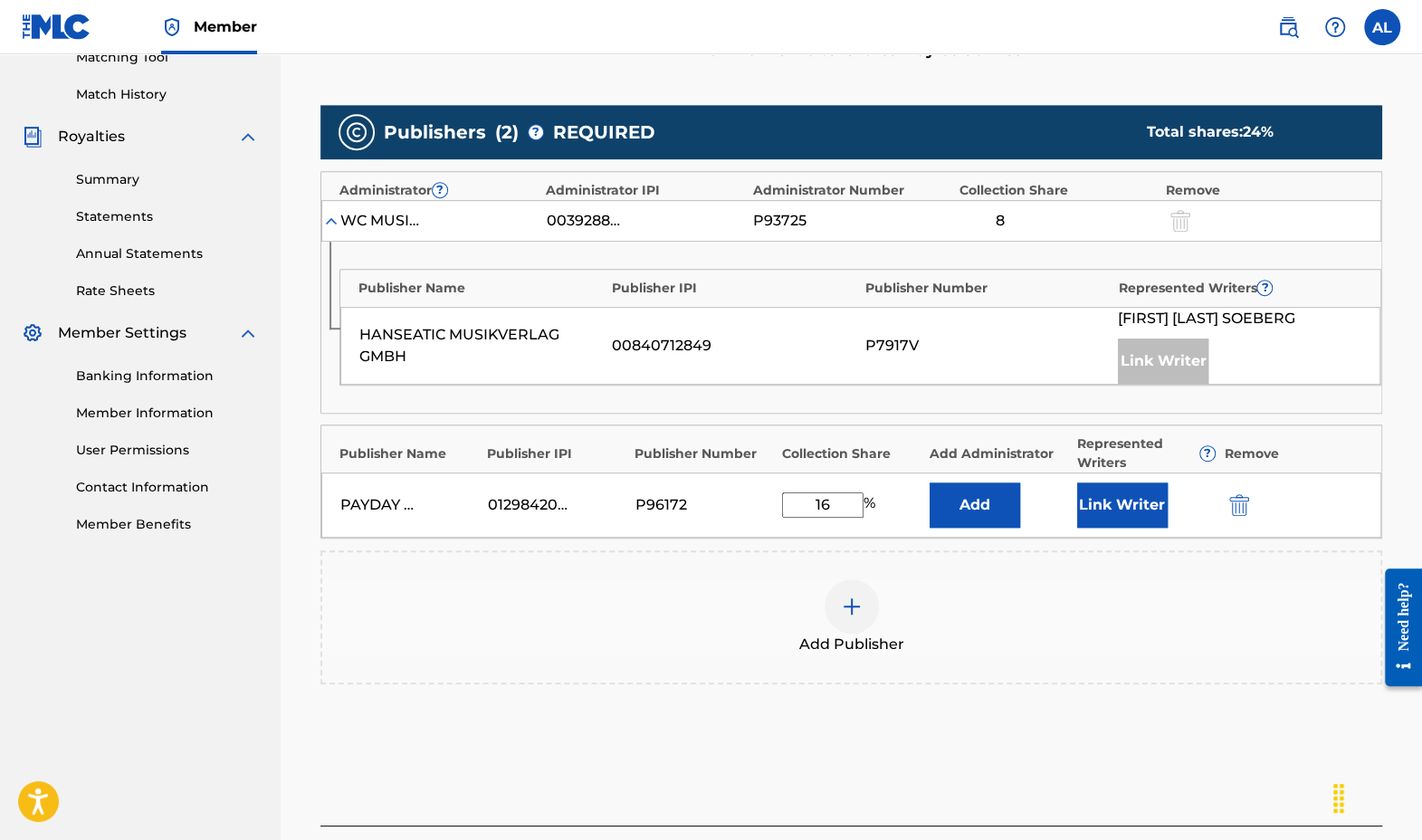 click on "Link Writer" at bounding box center [1122, 505] 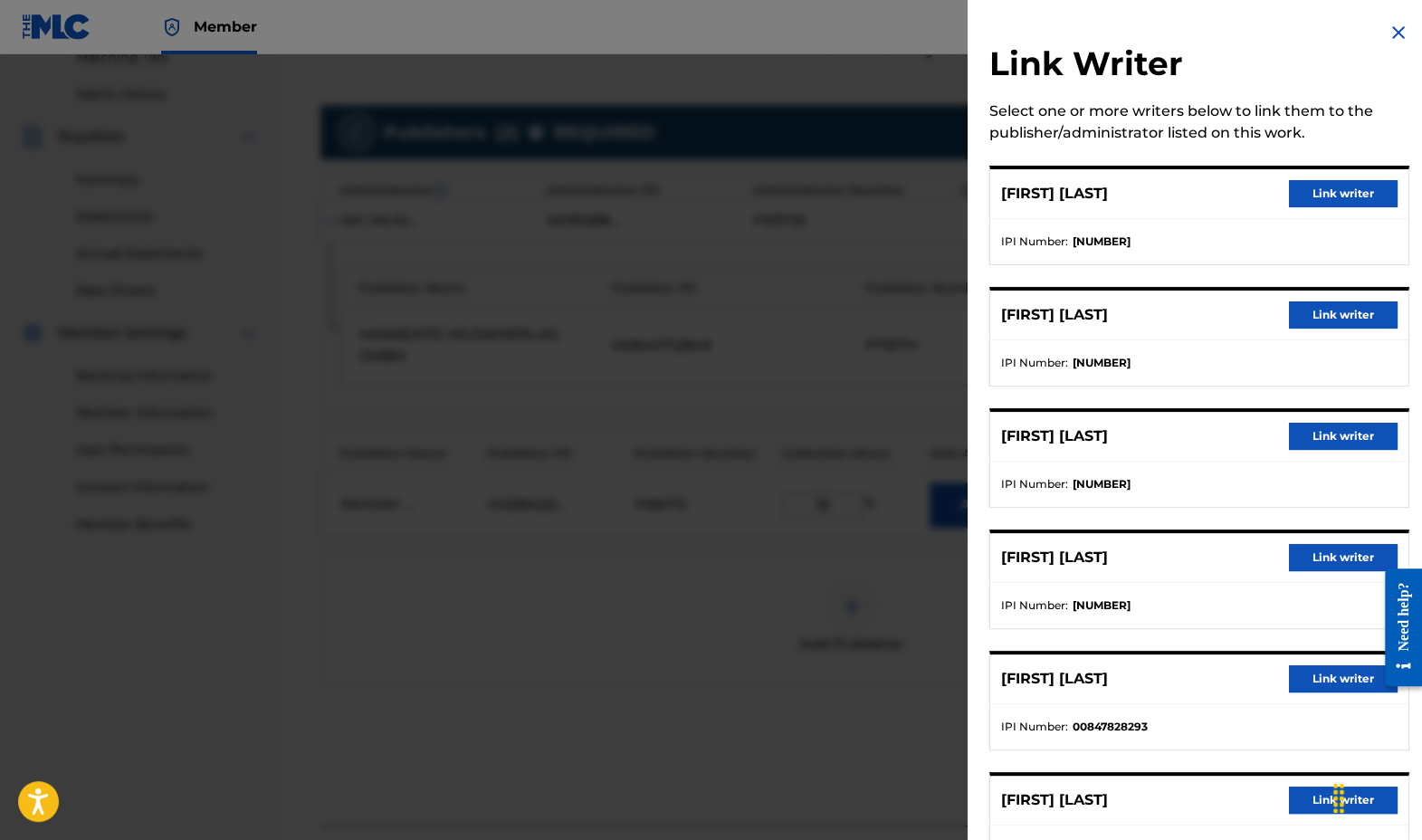 click on "Link writer" at bounding box center [1343, 436] 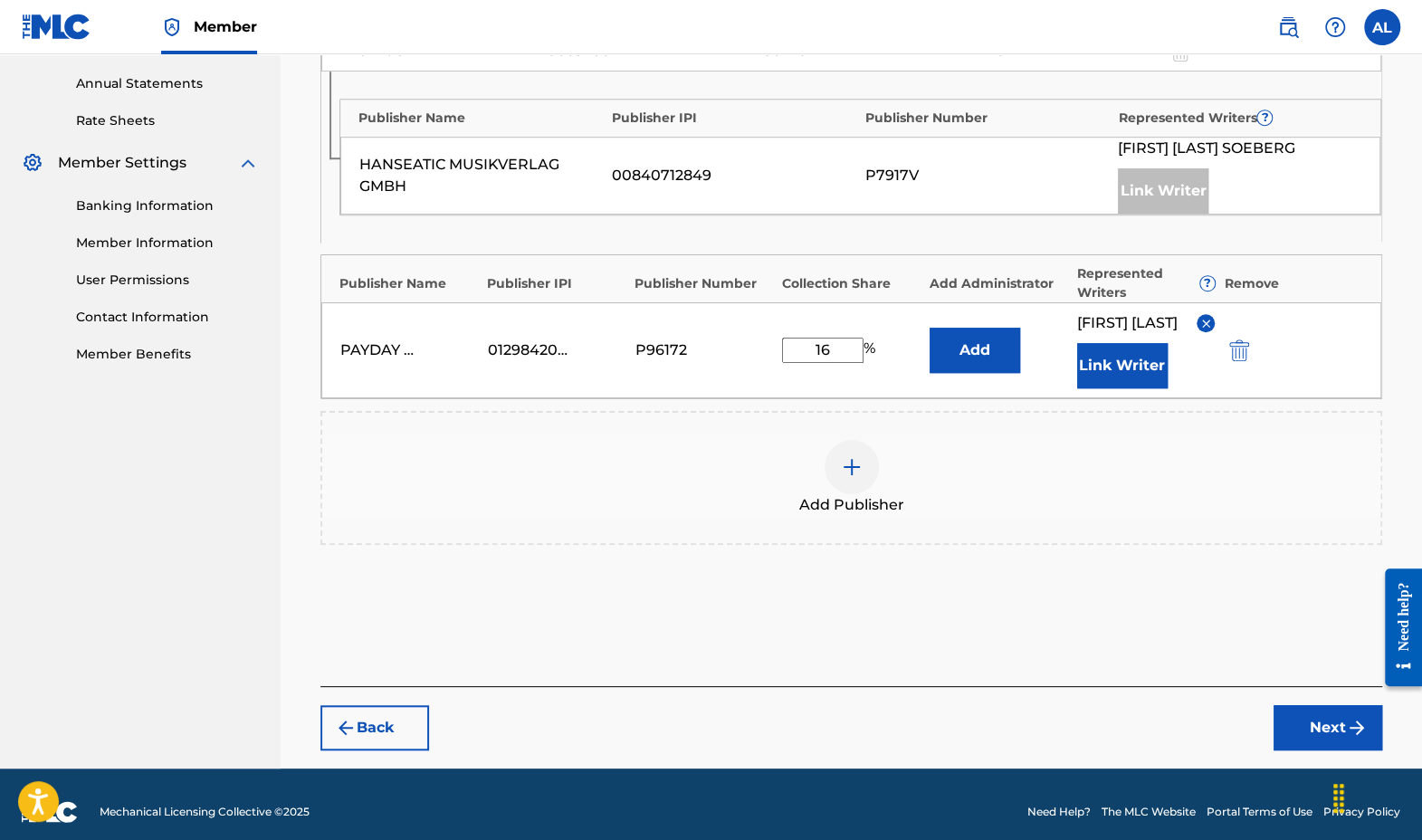 scroll, scrollTop: 682, scrollLeft: 0, axis: vertical 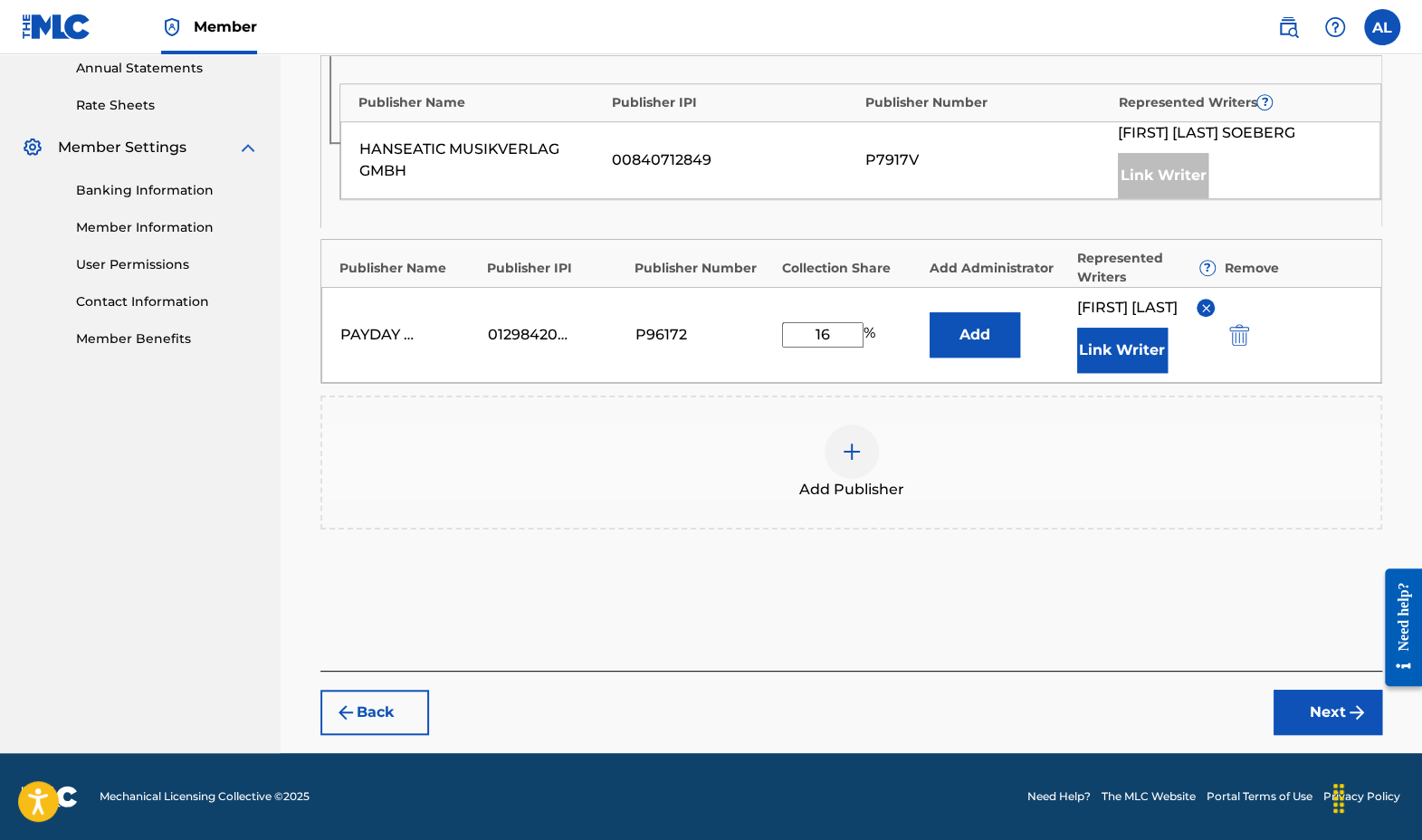 click on "Next" at bounding box center [1328, 712] 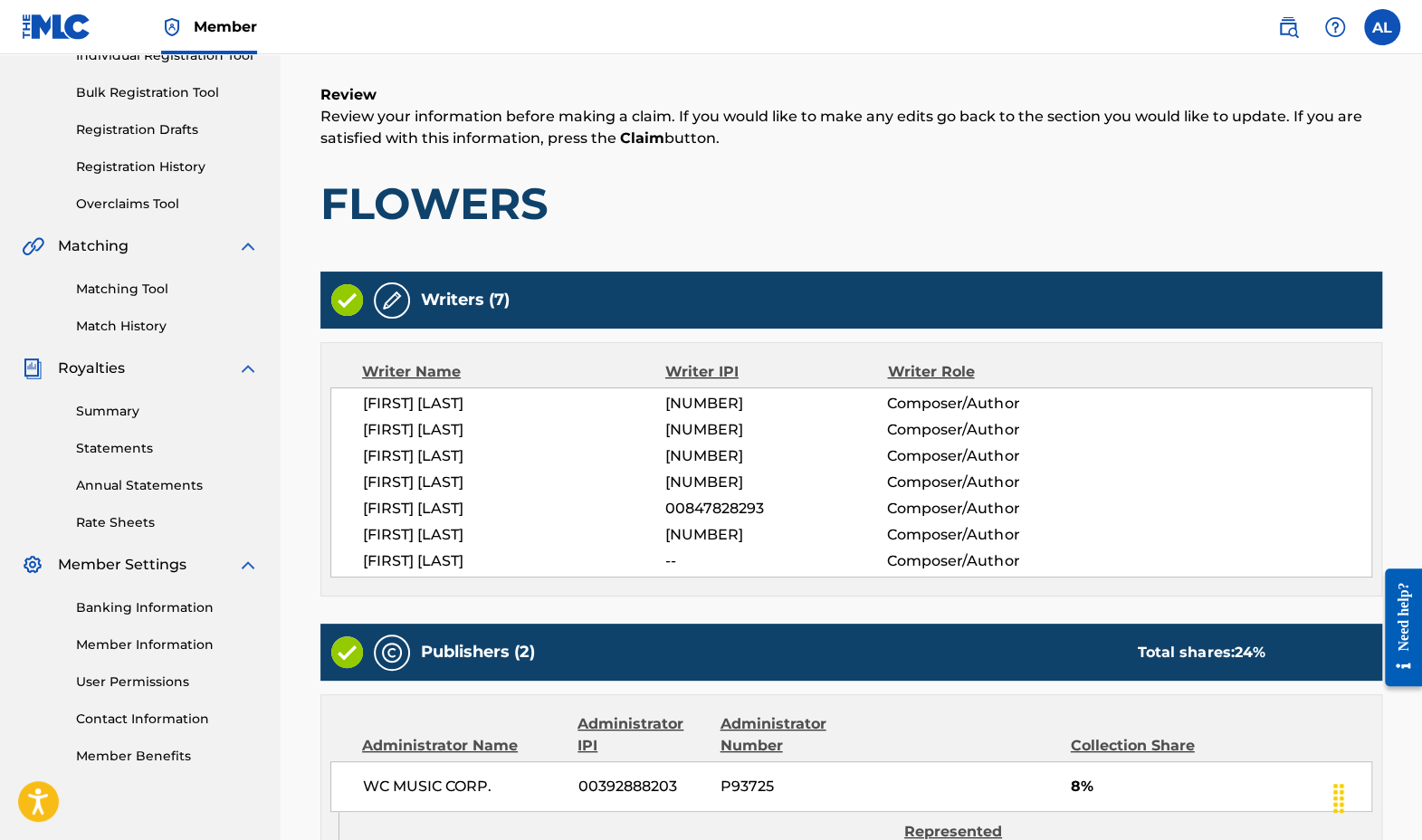 scroll, scrollTop: 680, scrollLeft: 0, axis: vertical 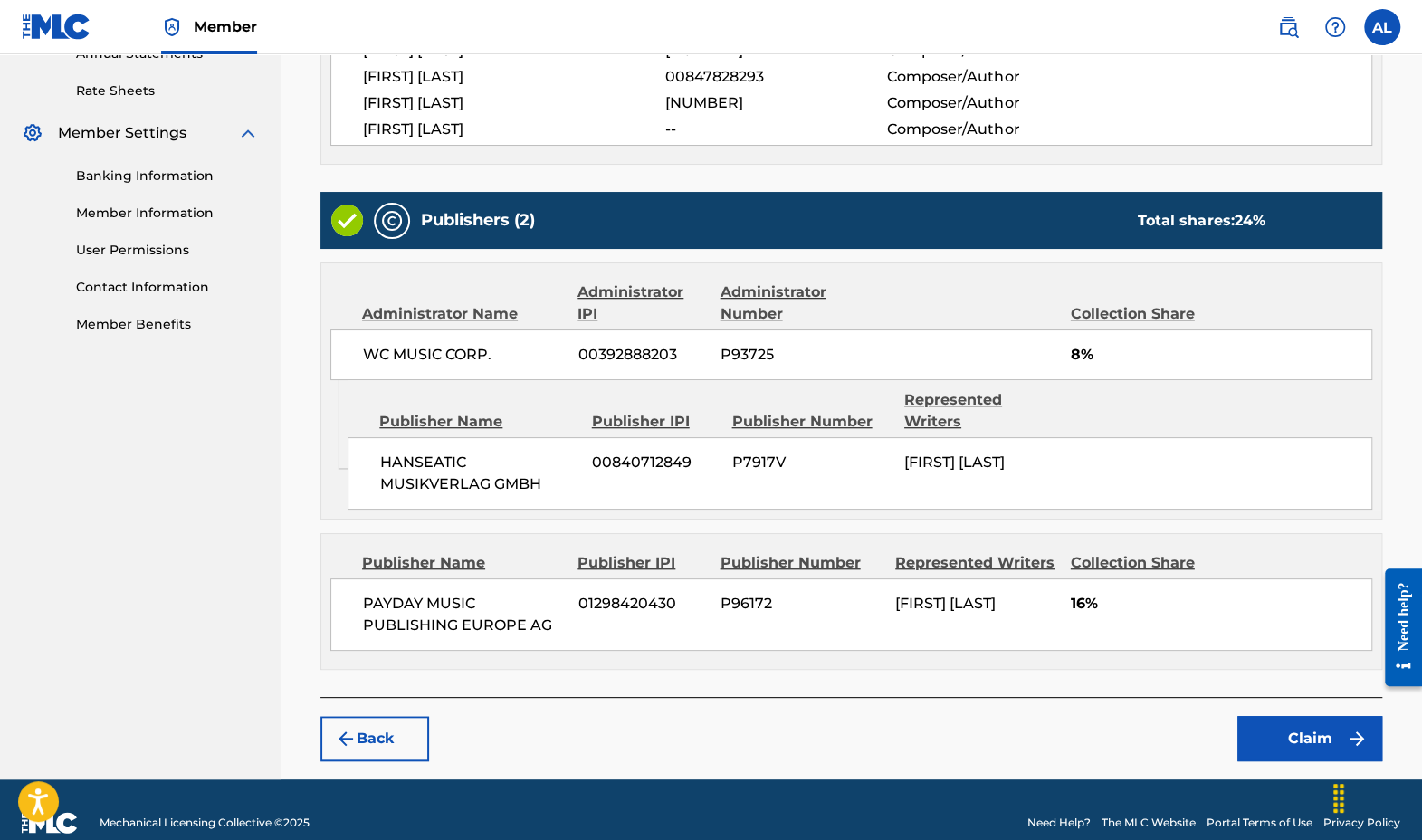click on "Claim" at bounding box center (1310, 739) 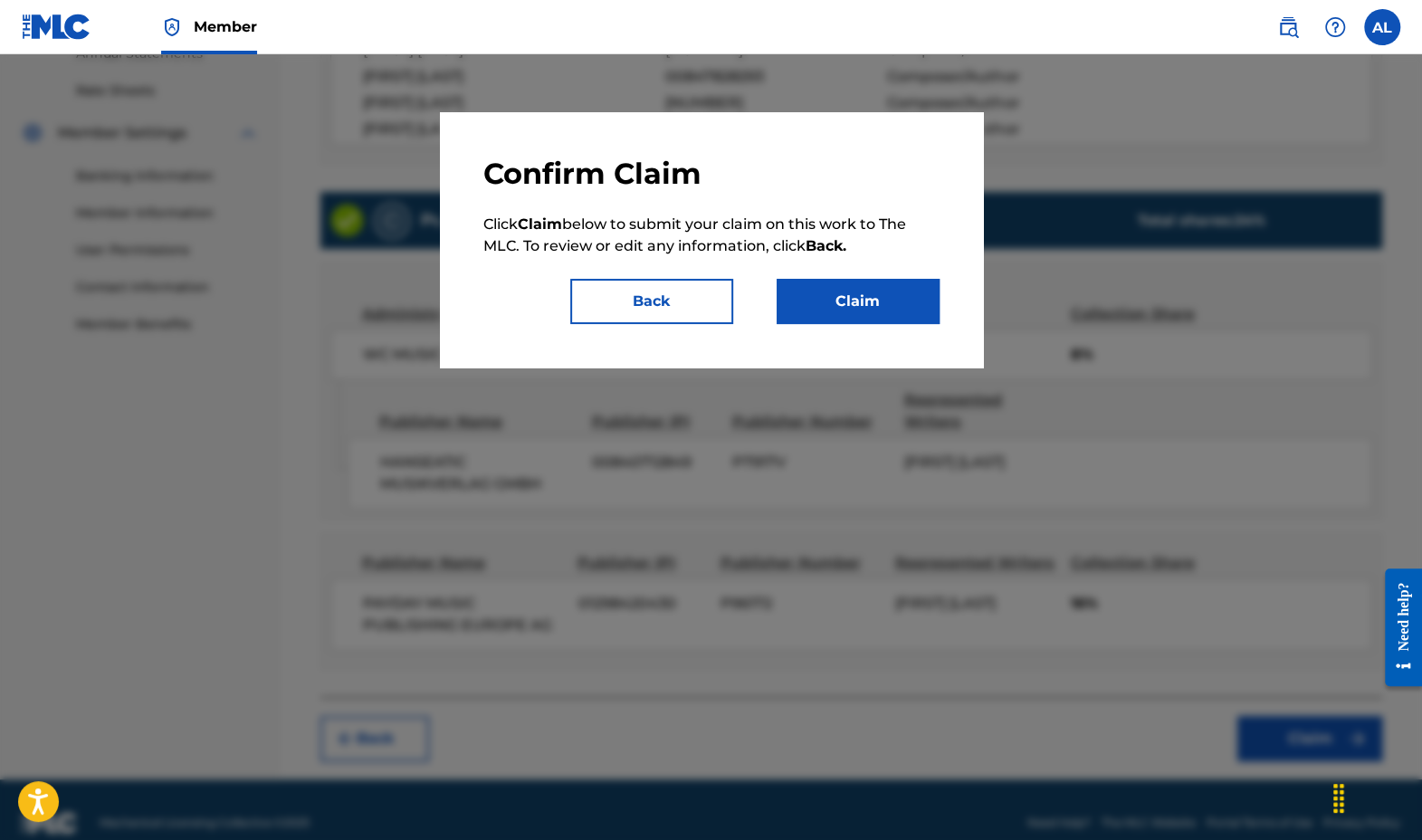 click on "Claim" at bounding box center [858, 301] 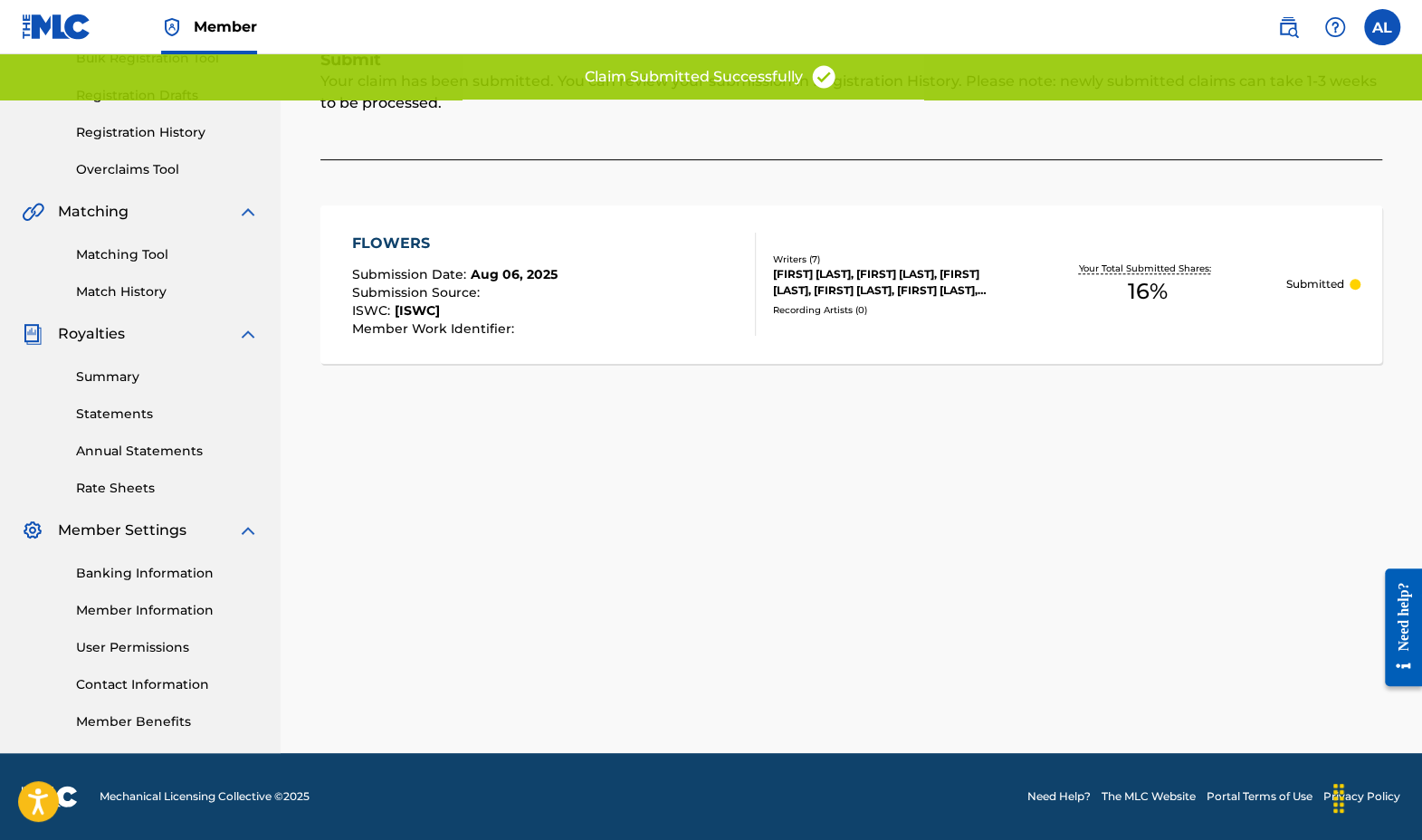 scroll, scrollTop: 282, scrollLeft: 0, axis: vertical 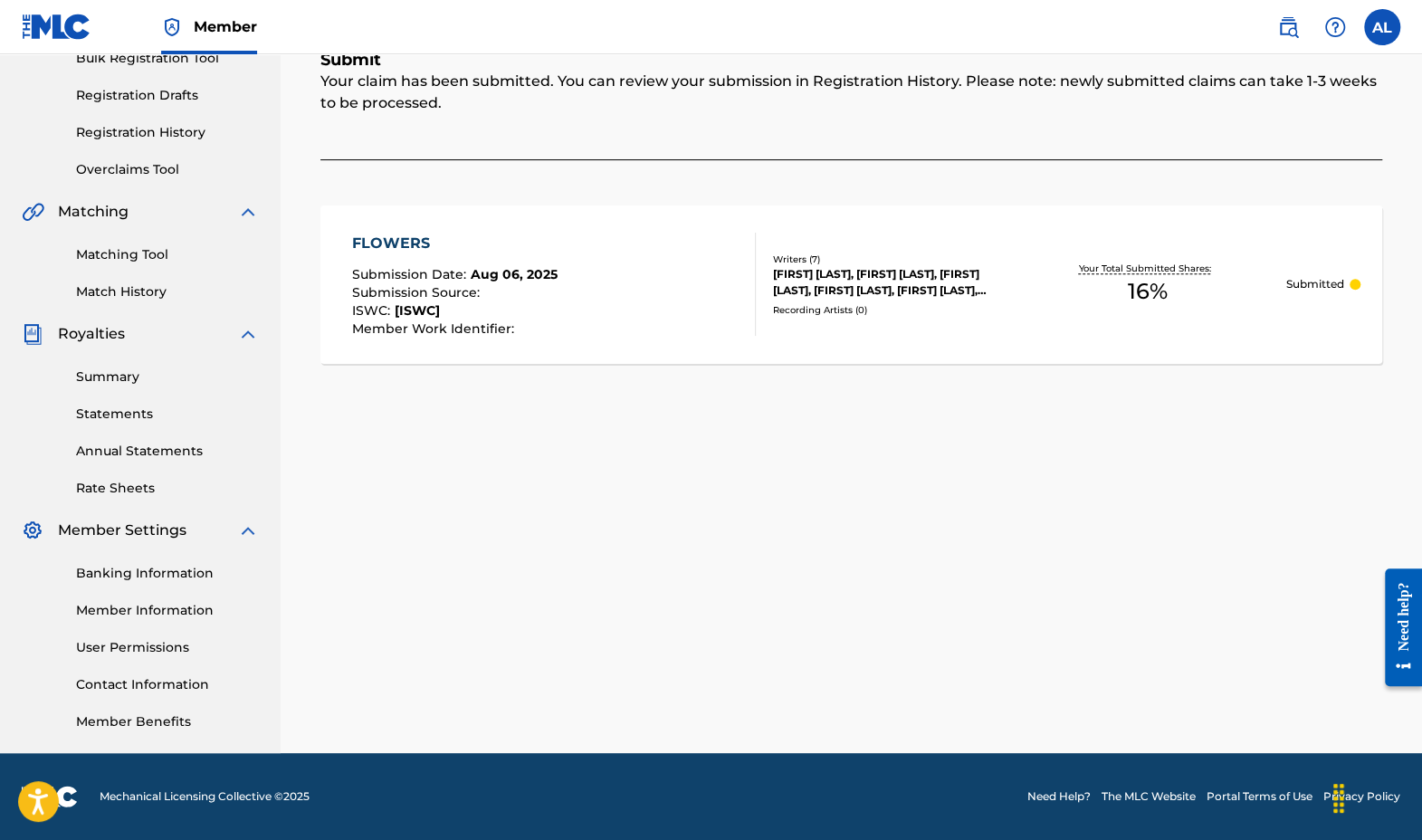 drag, startPoint x: 771, startPoint y: 292, endPoint x: 821, endPoint y: 282, distance: 50.990195 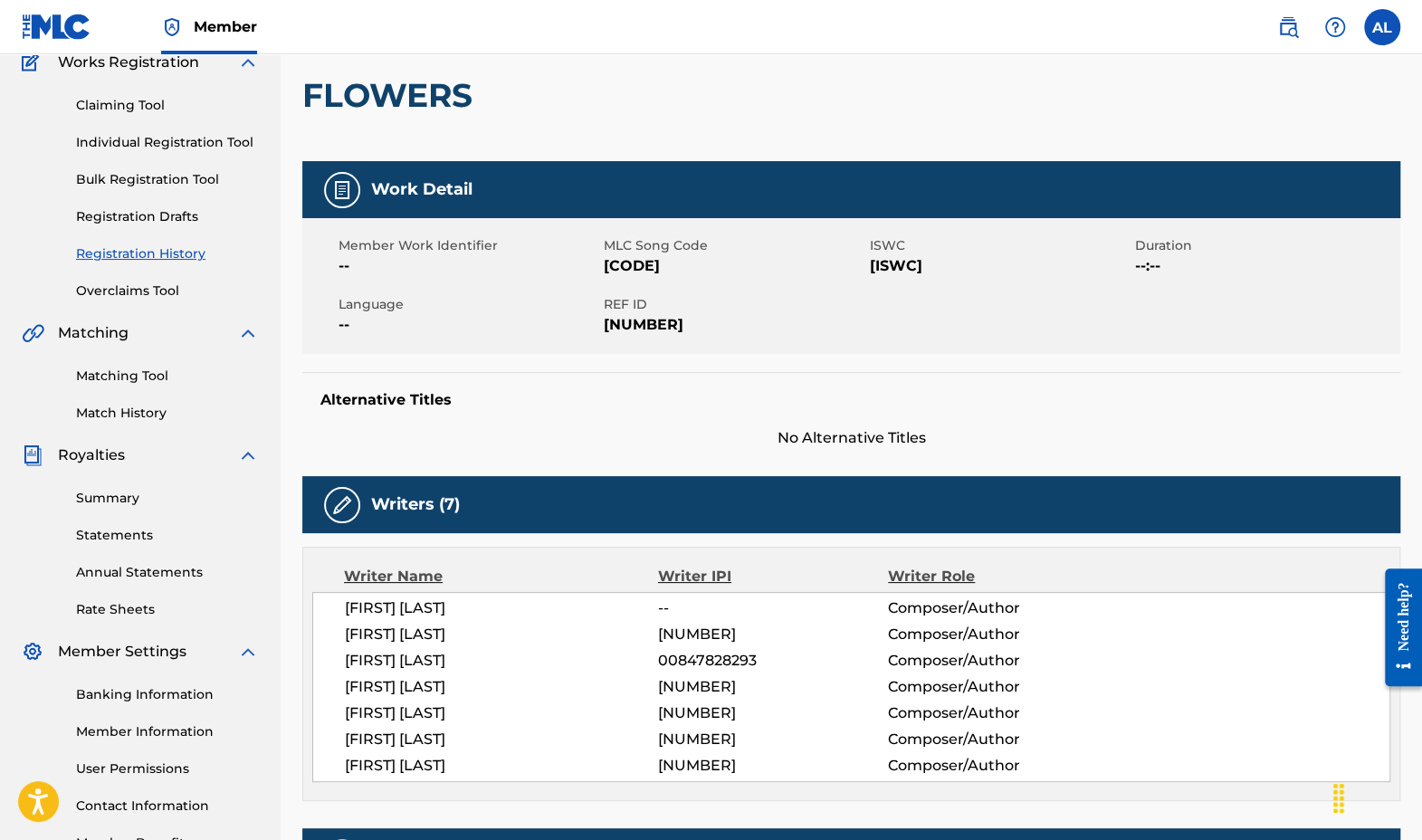 scroll, scrollTop: 188, scrollLeft: 0, axis: vertical 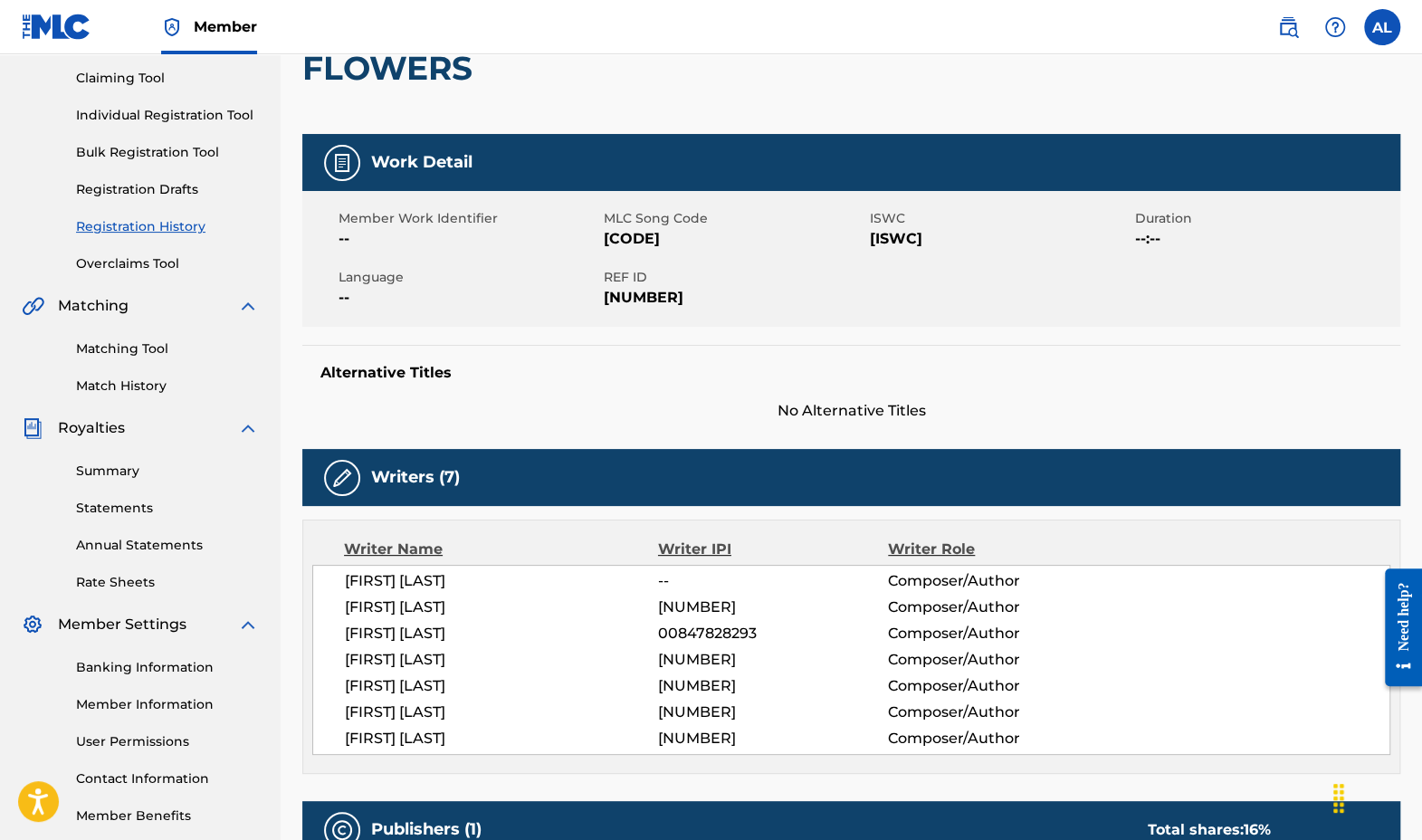 click on "[FIRST] [LAST]" at bounding box center [501, 686] 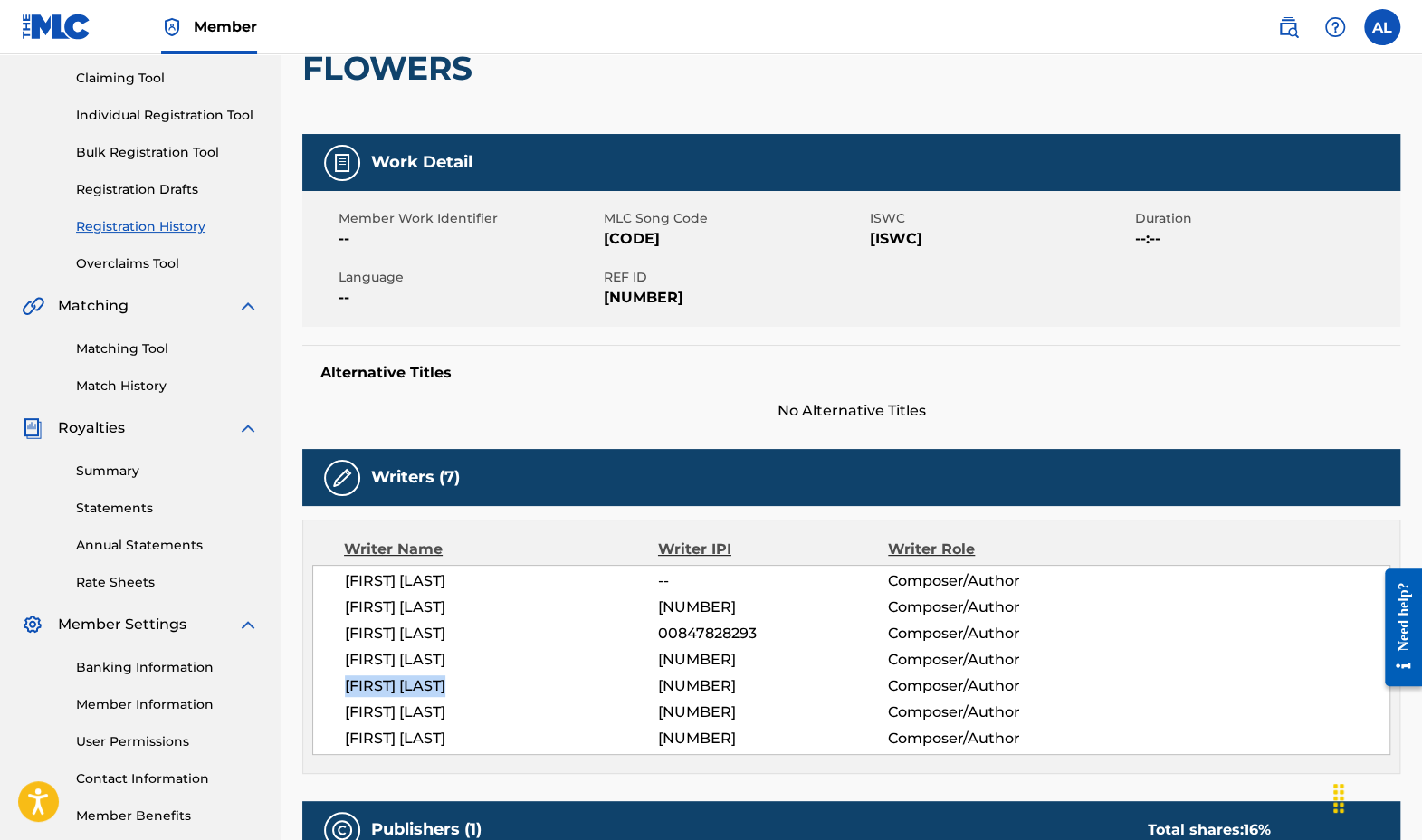 drag, startPoint x: 358, startPoint y: 682, endPoint x: 454, endPoint y: 681, distance: 96.00521 